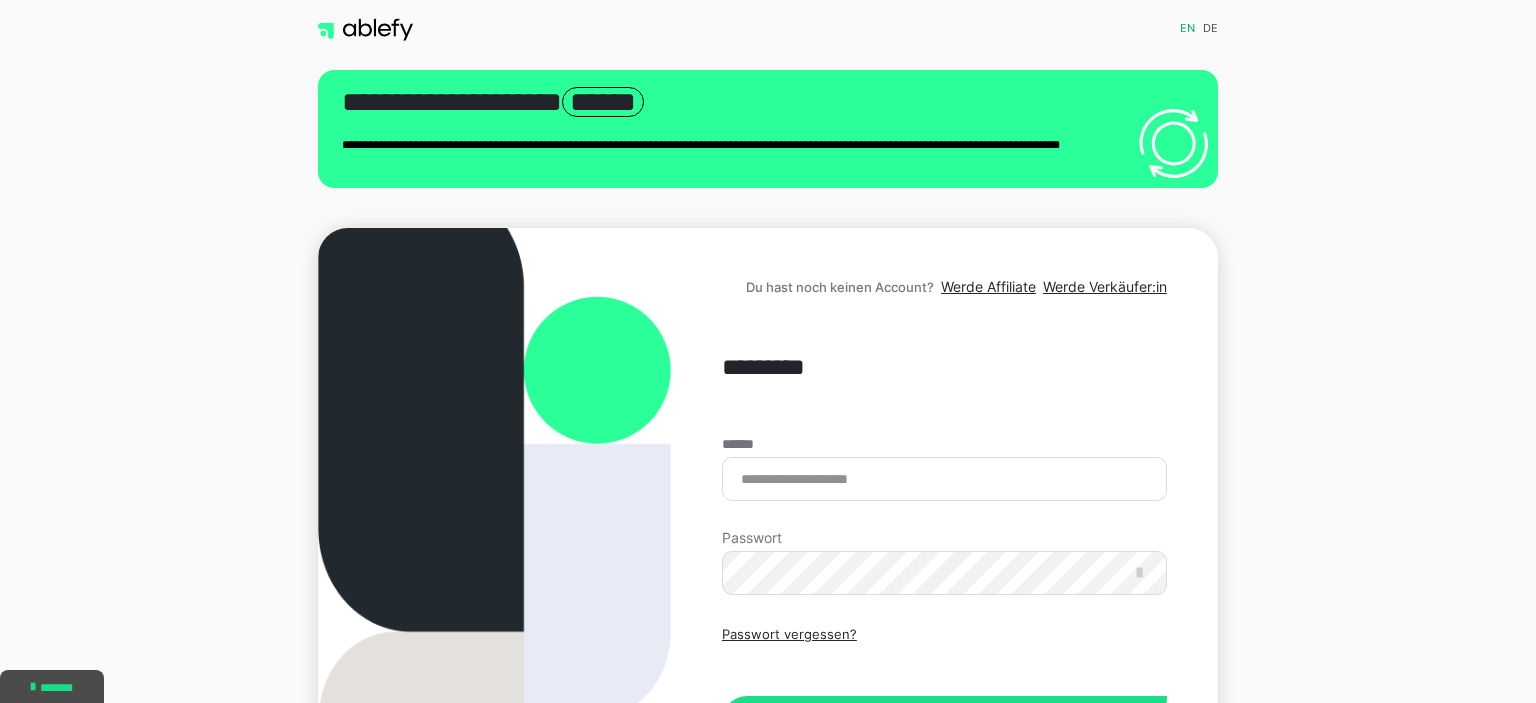 scroll, scrollTop: 0, scrollLeft: 0, axis: both 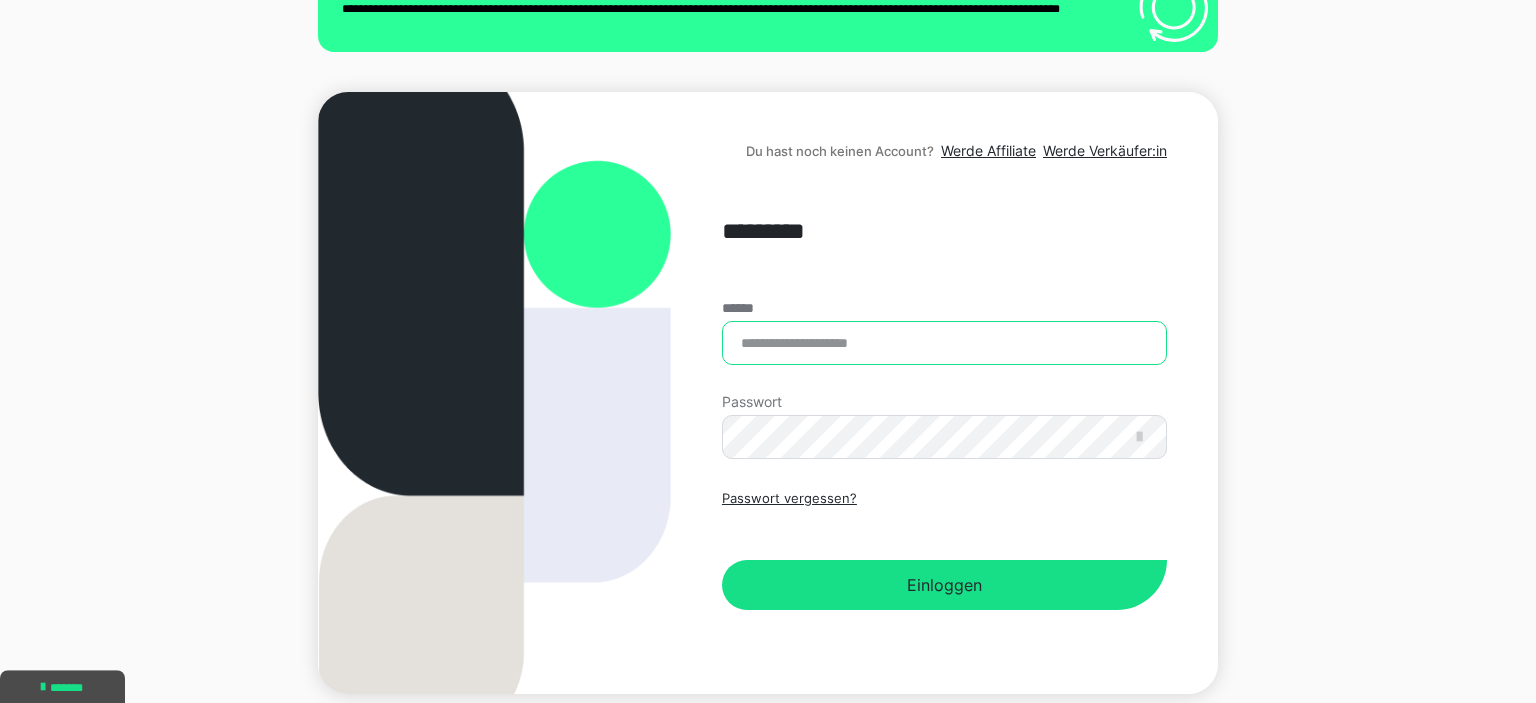 click on "******" at bounding box center [944, 343] 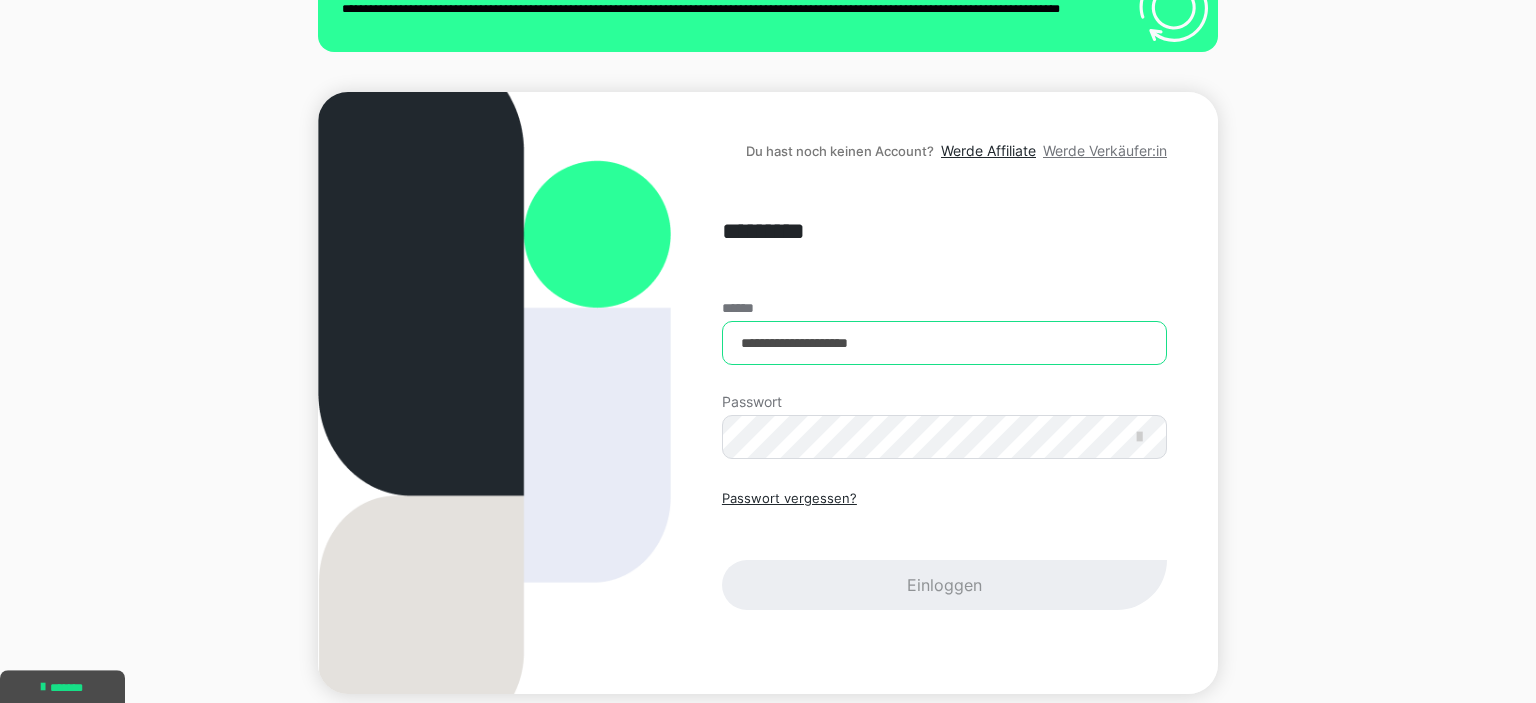 type on "**********" 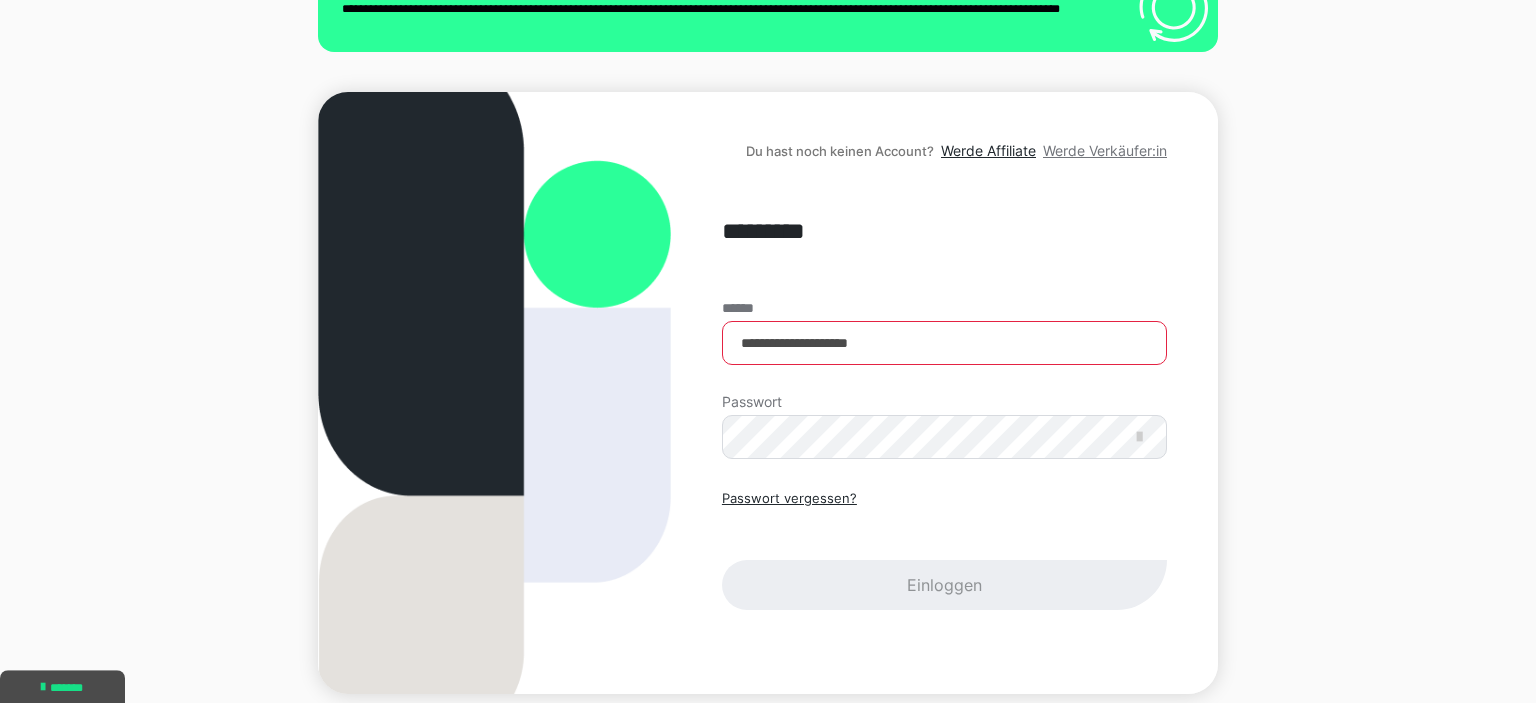 click on "Werde Verkäufer:in" at bounding box center (1105, 150) 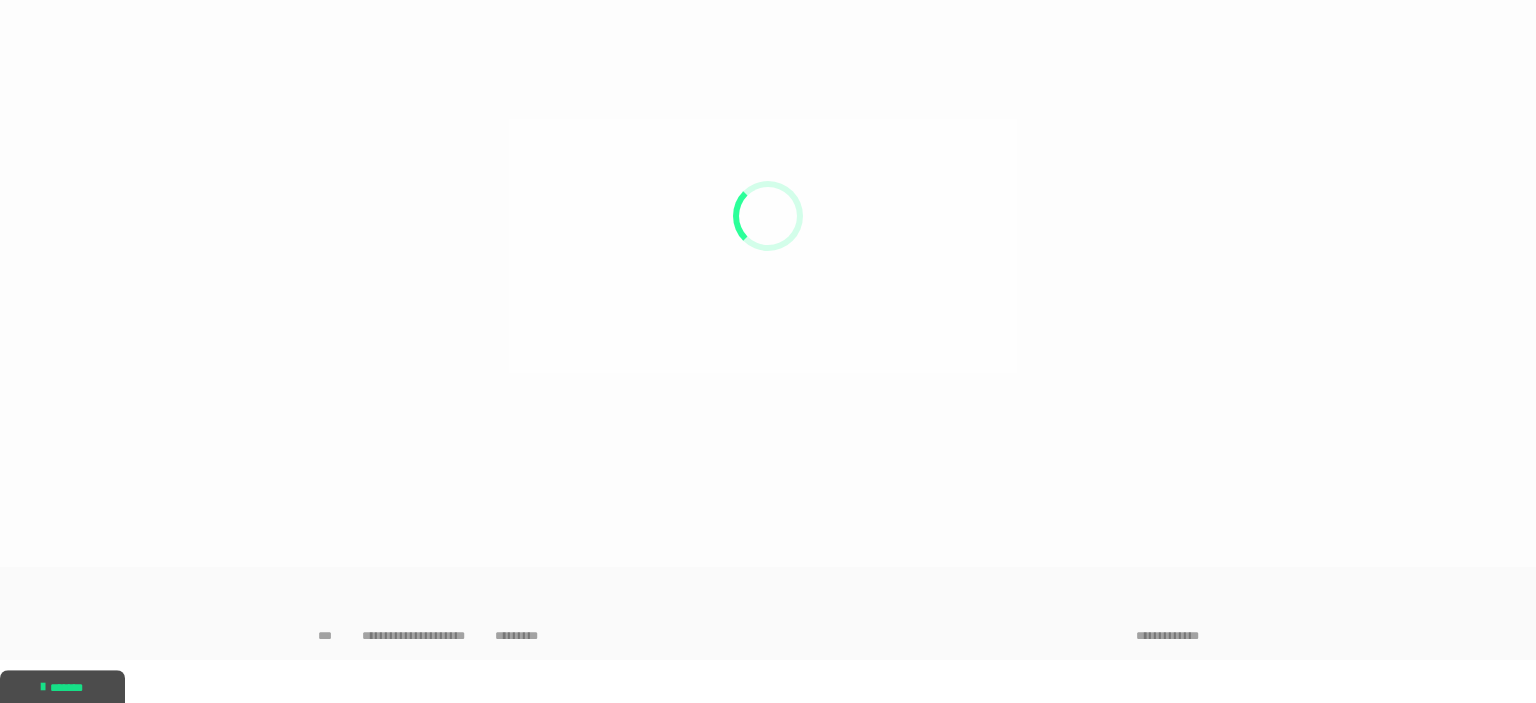 scroll, scrollTop: 92, scrollLeft: 0, axis: vertical 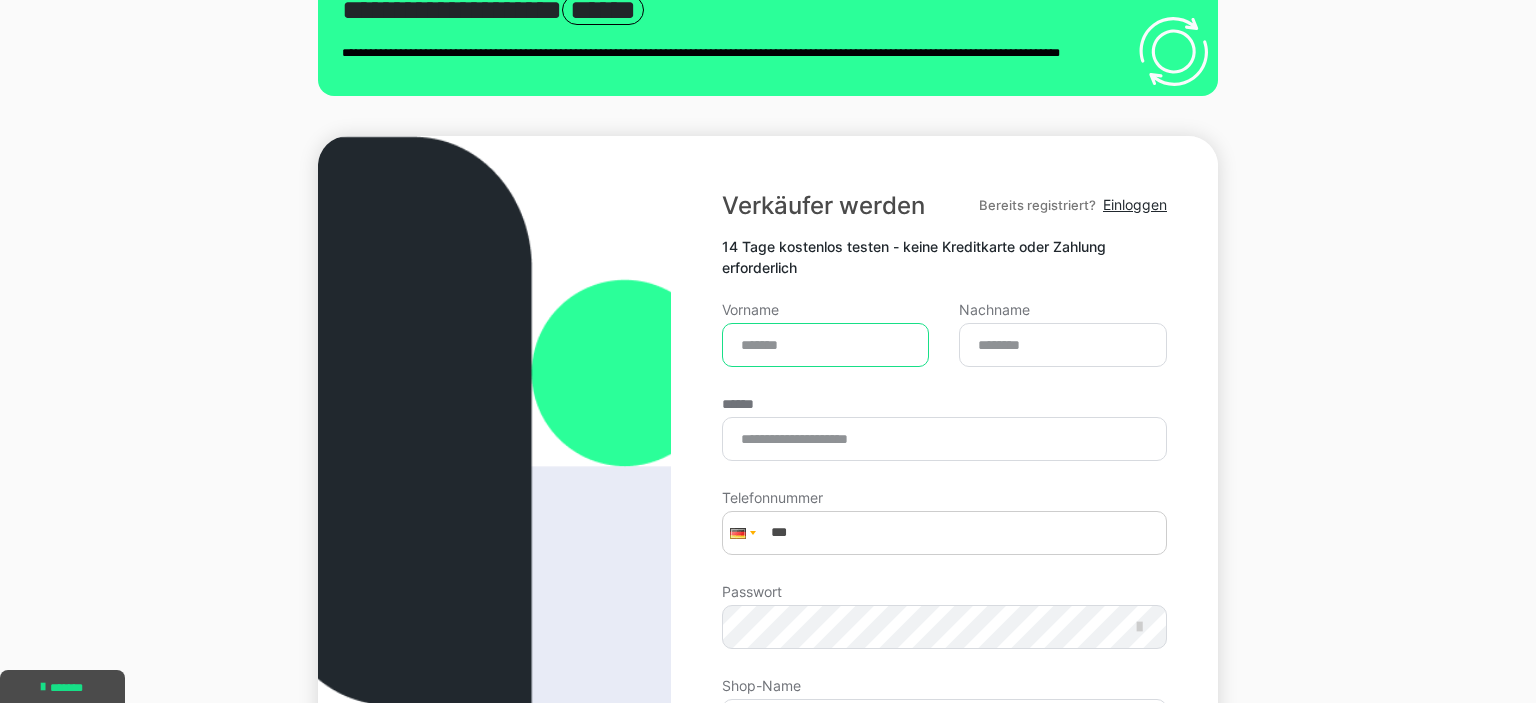 click on "Vorname" at bounding box center (826, 345) 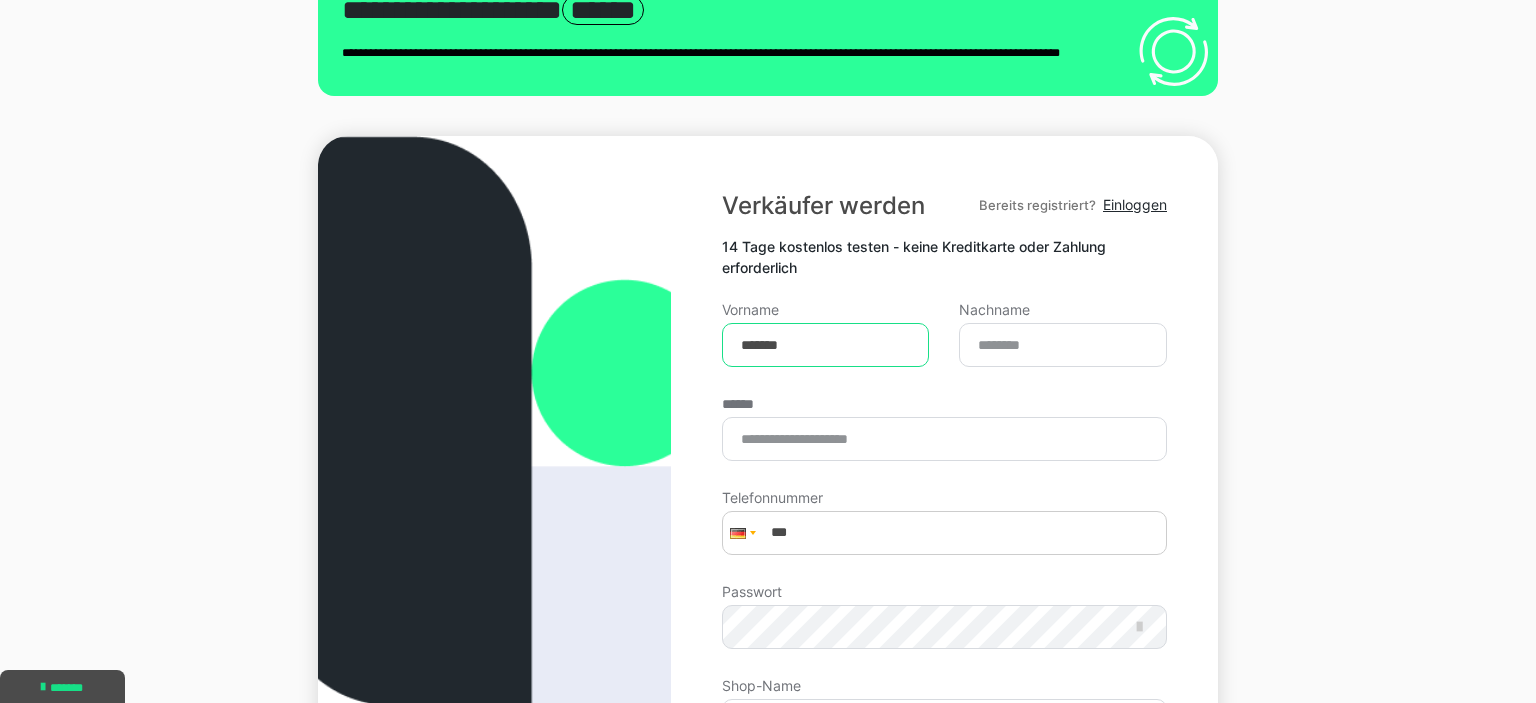 type on "*******" 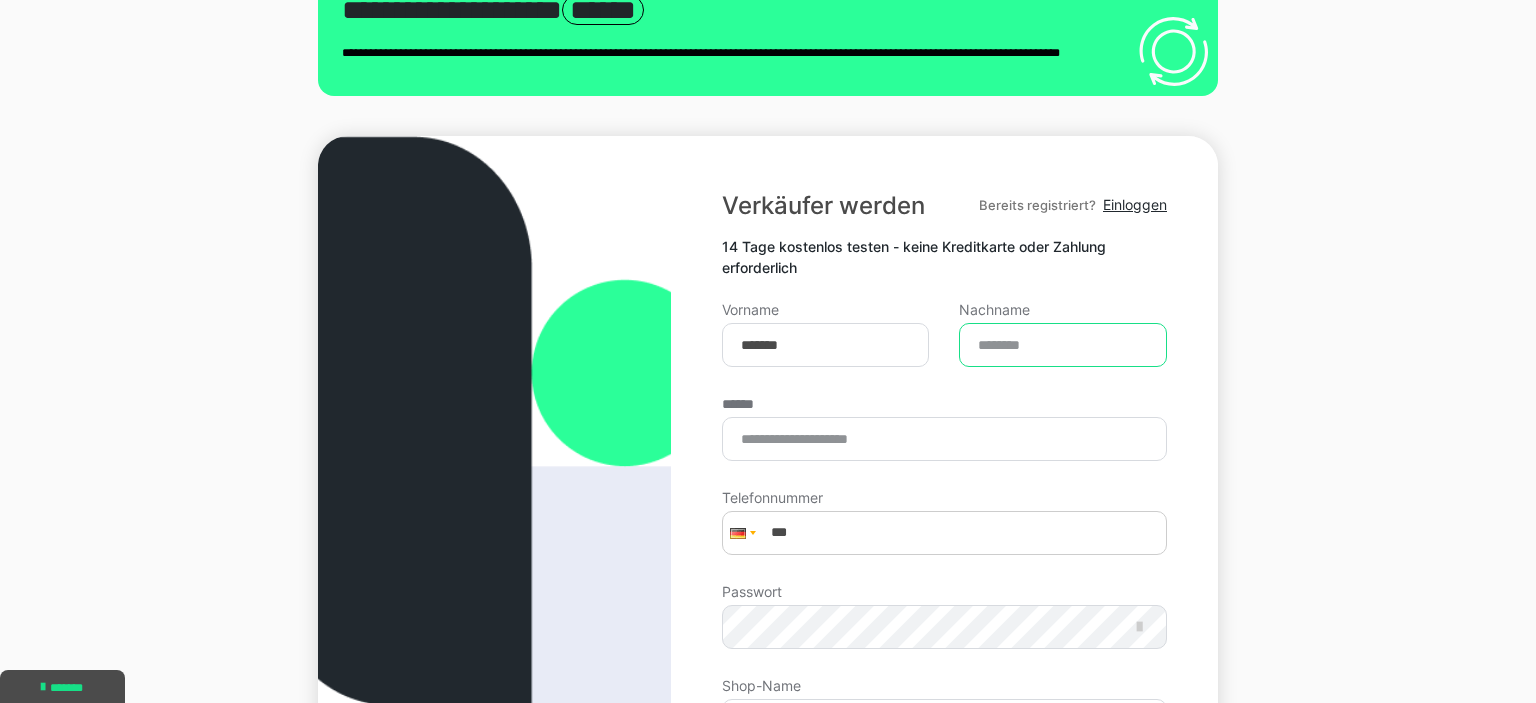 click on "Nachname" at bounding box center [1063, 345] 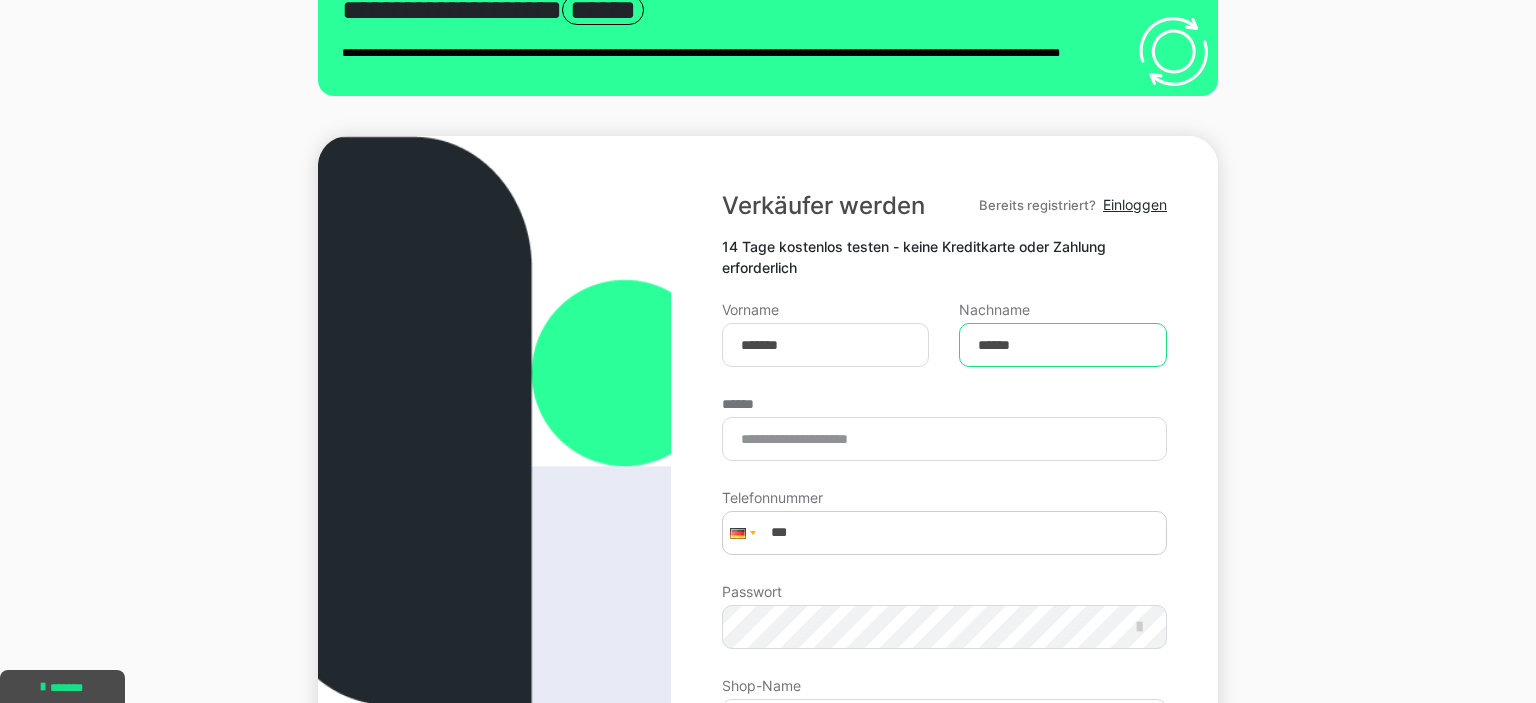 type on "******" 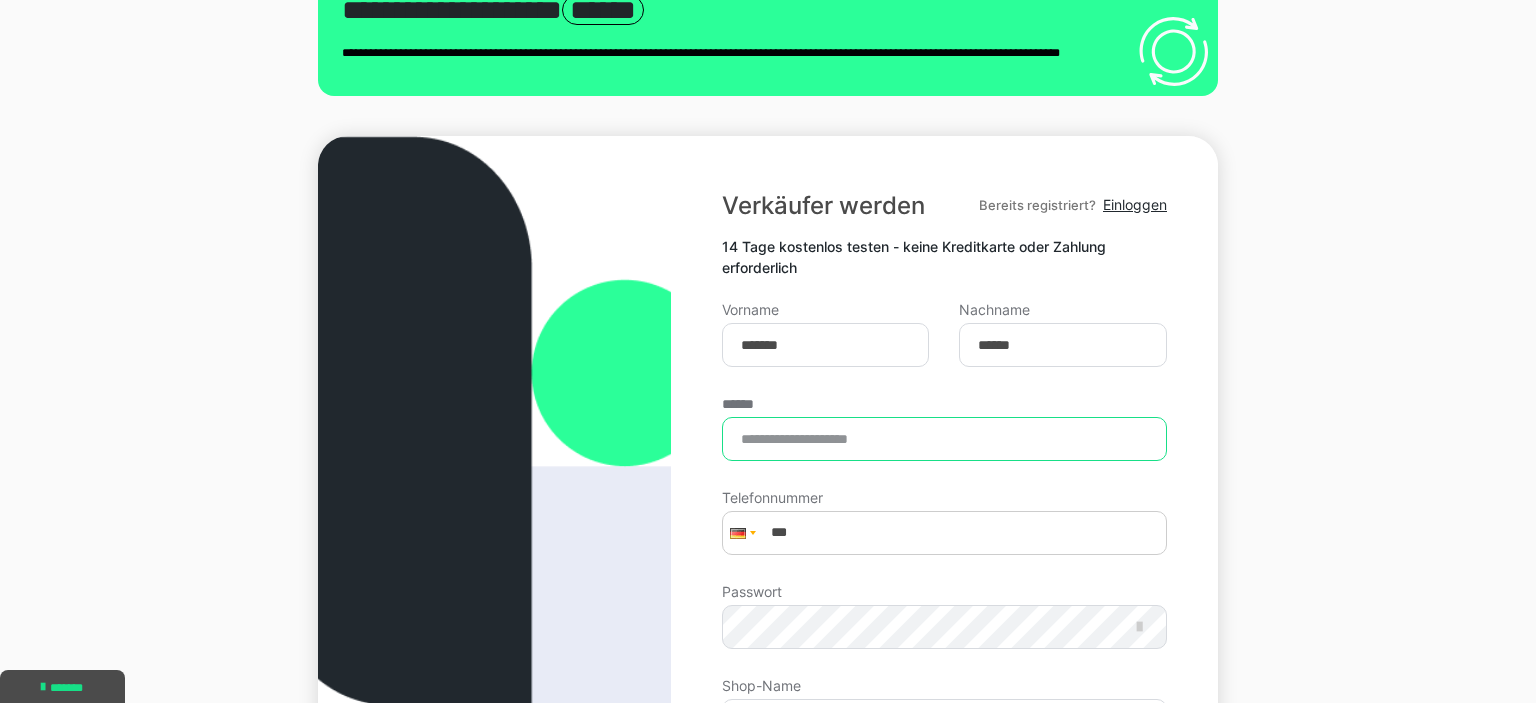 type on "**********" 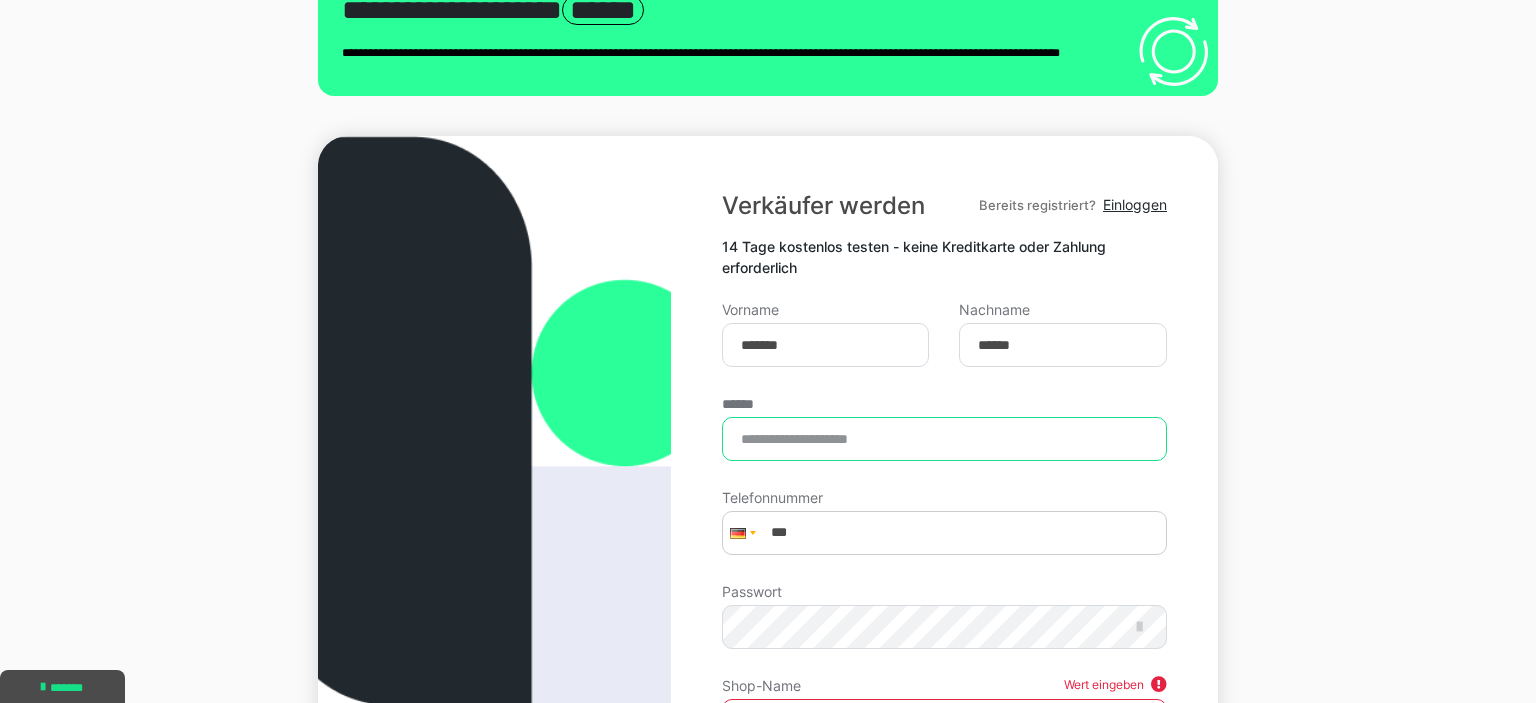 click on "******" at bounding box center (944, 439) 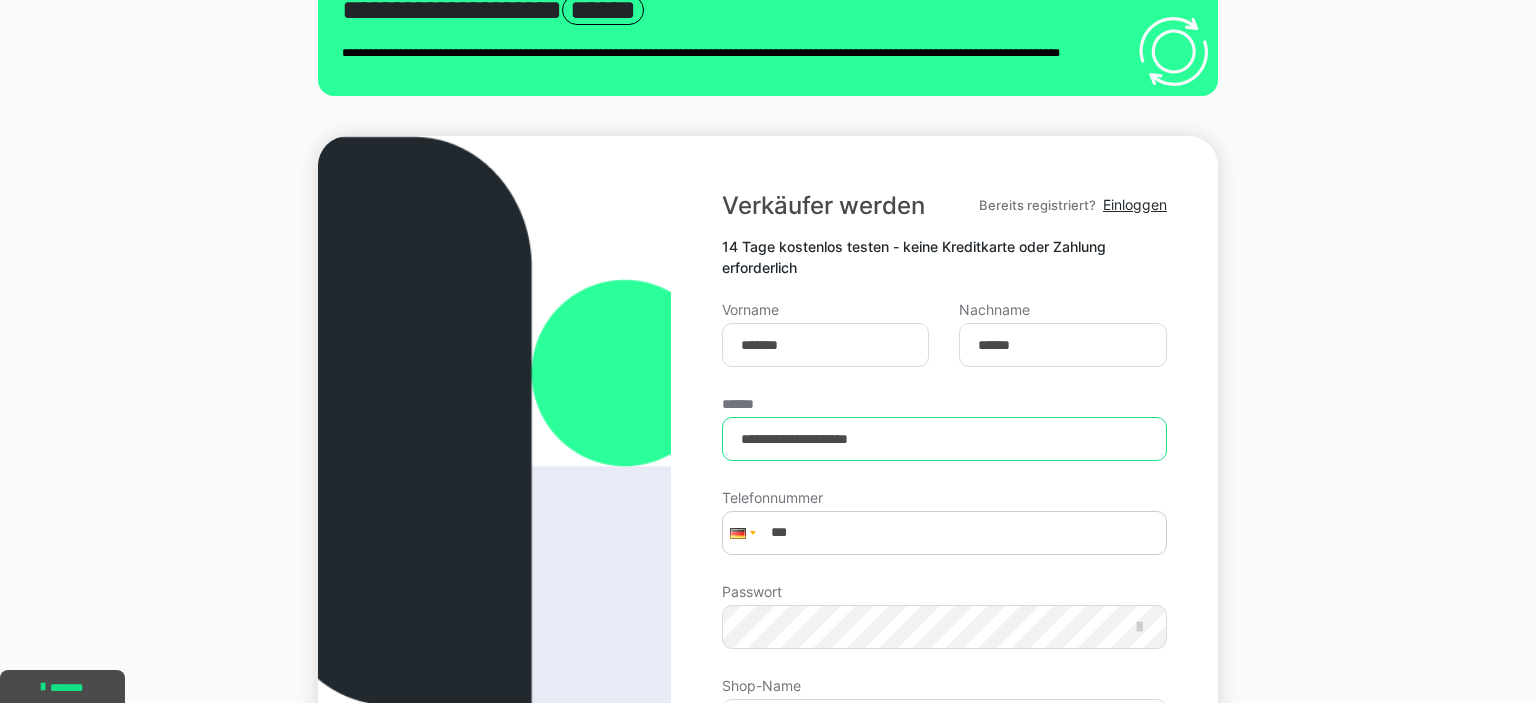 type on "**********" 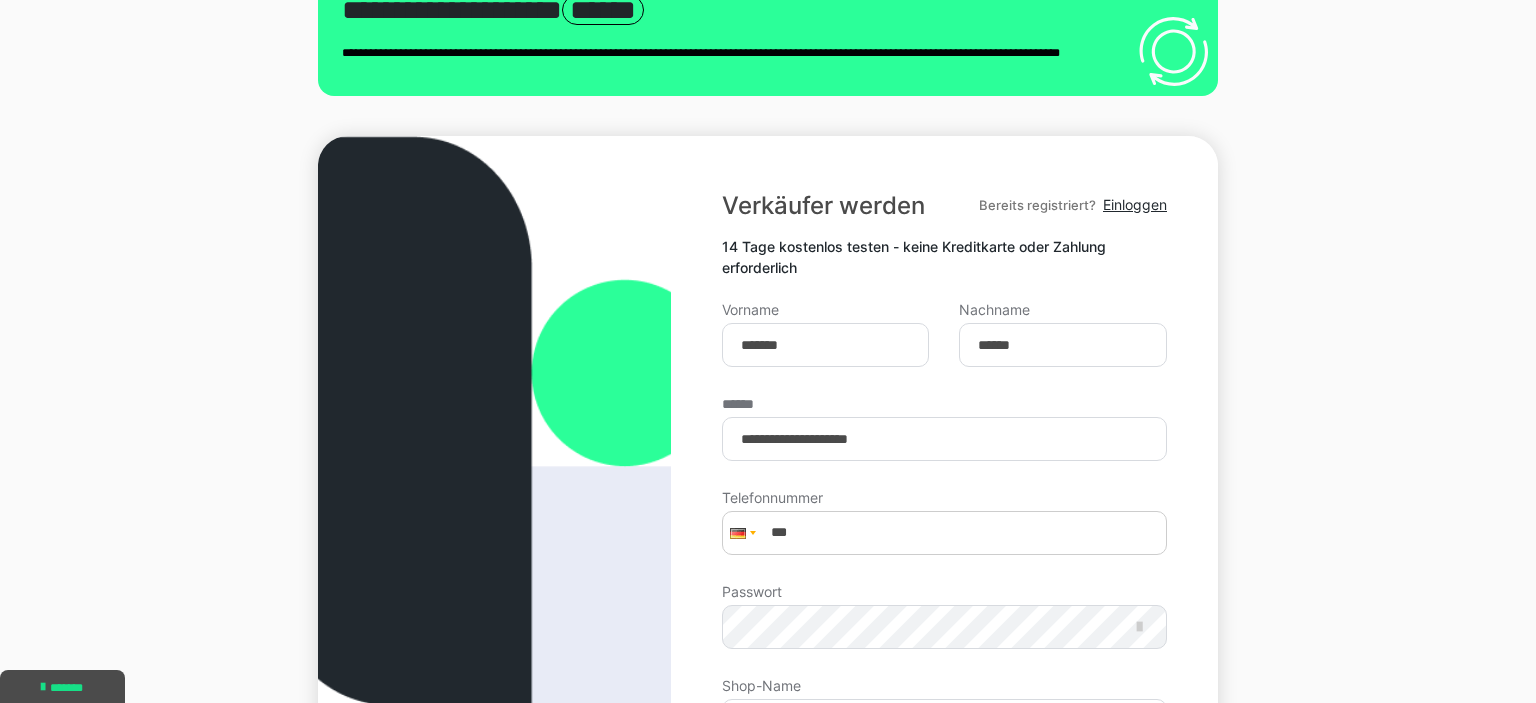 click on "**********" at bounding box center [768, 574] 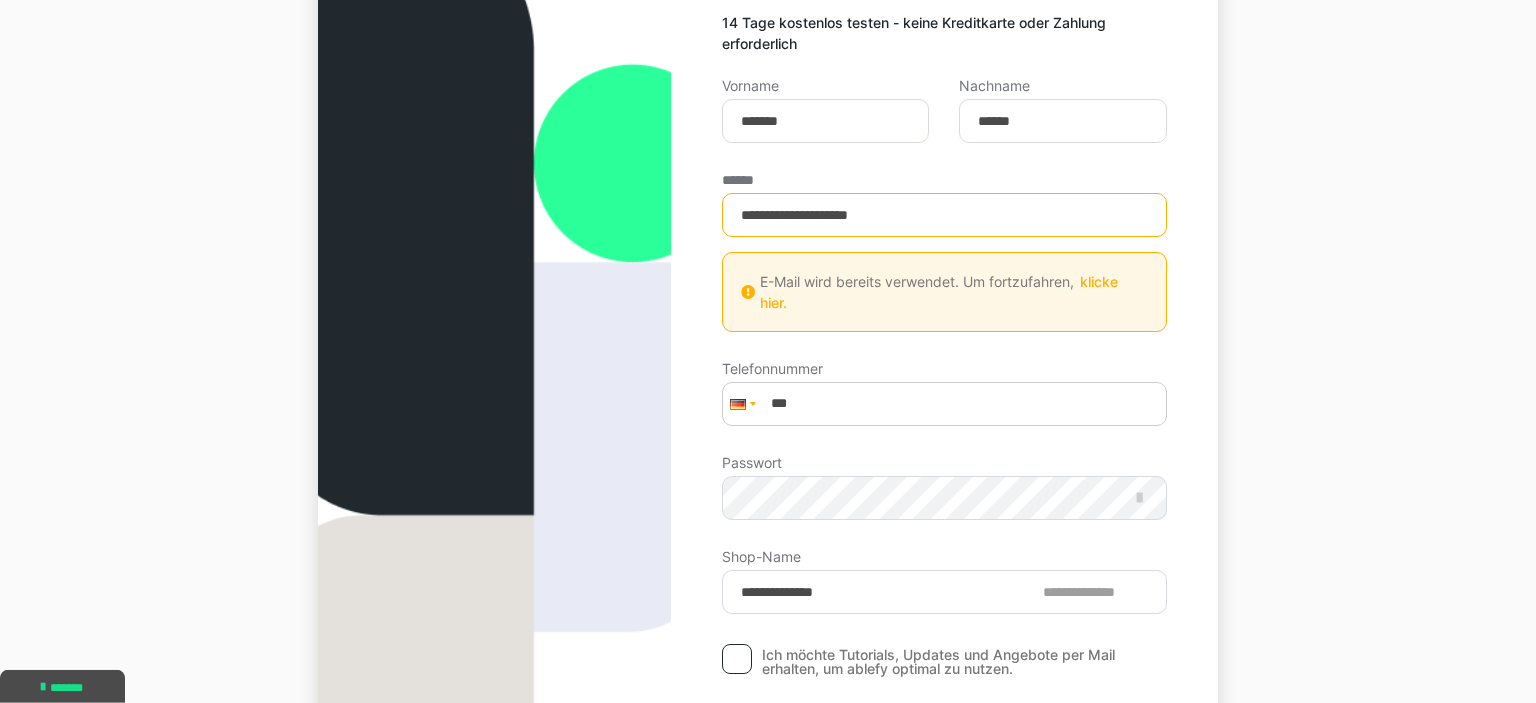 scroll, scrollTop: 317, scrollLeft: 0, axis: vertical 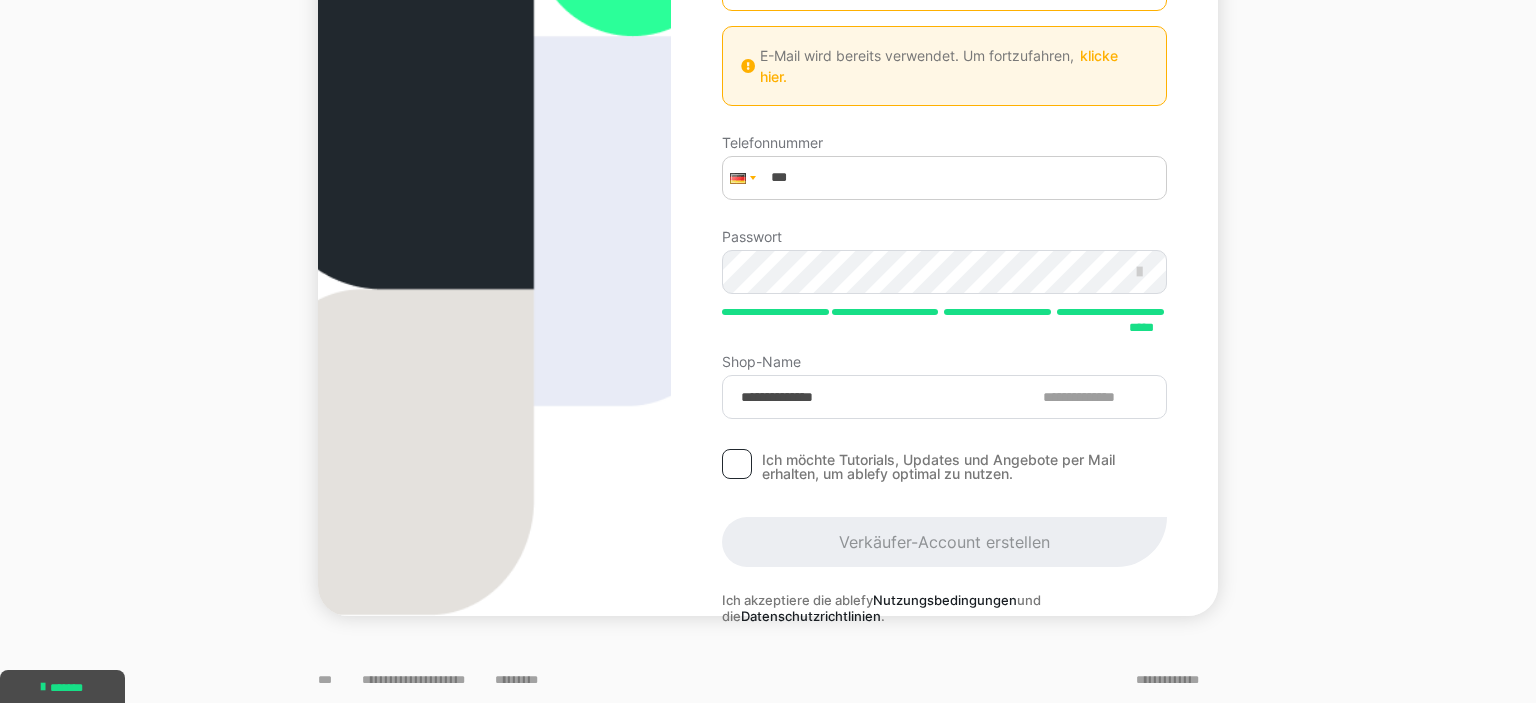 click at bounding box center [737, 464] 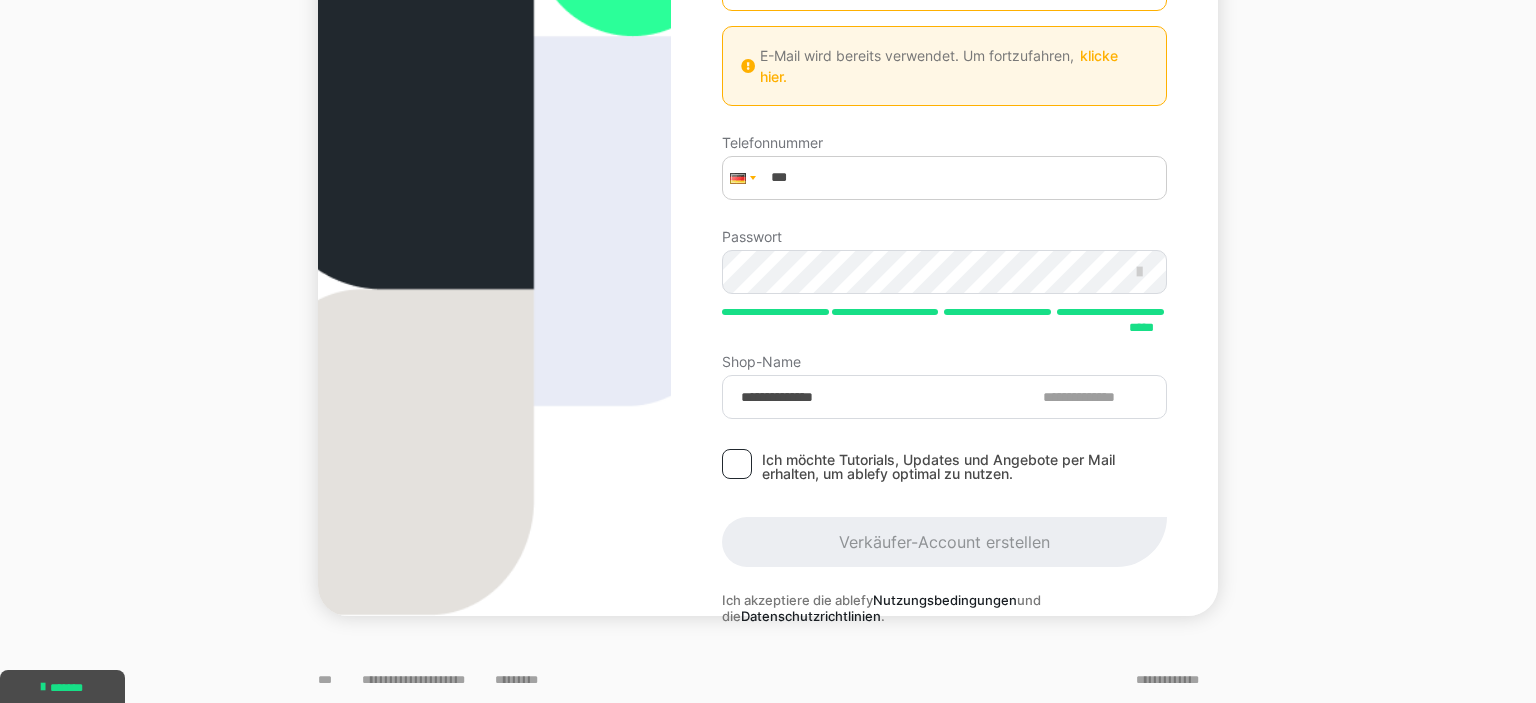 click at bounding box center (737, 464) 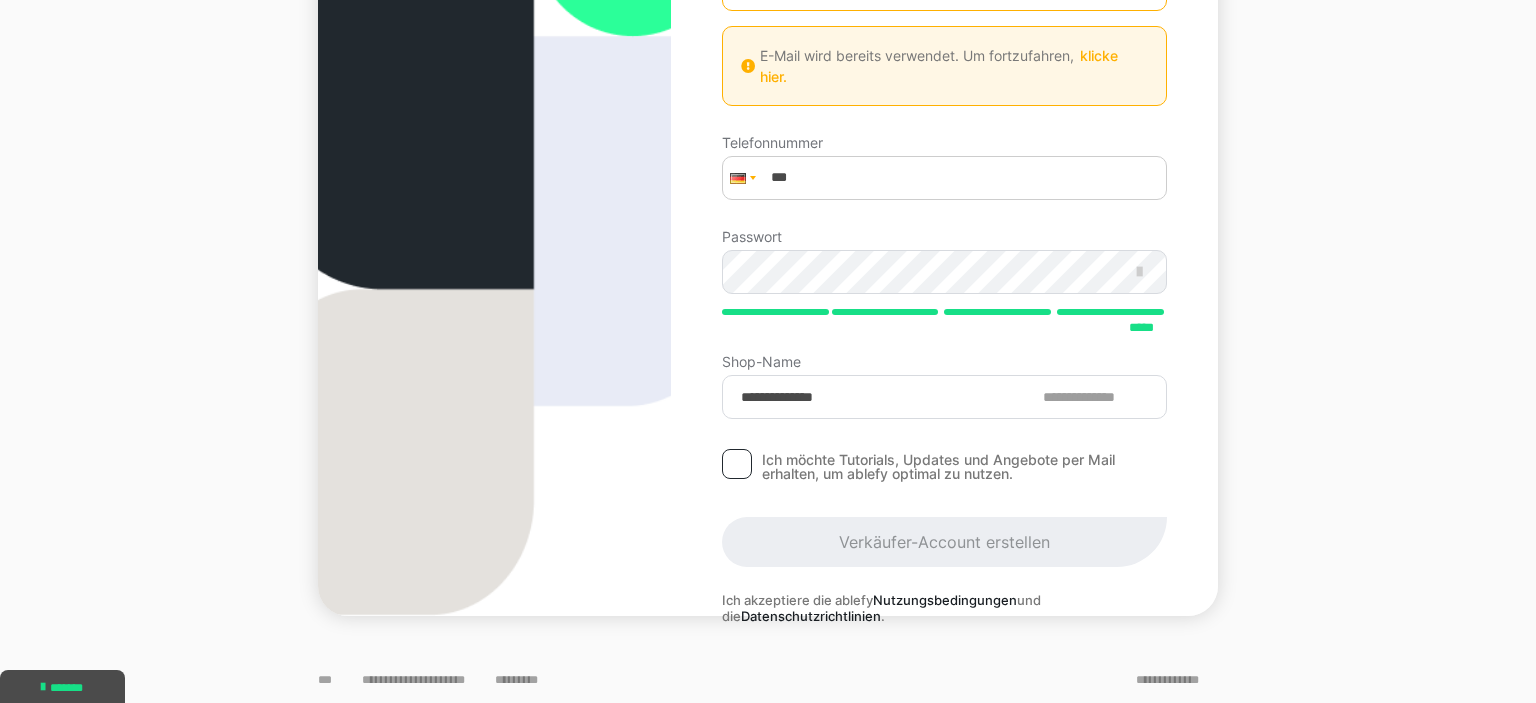 click at bounding box center (737, 464) 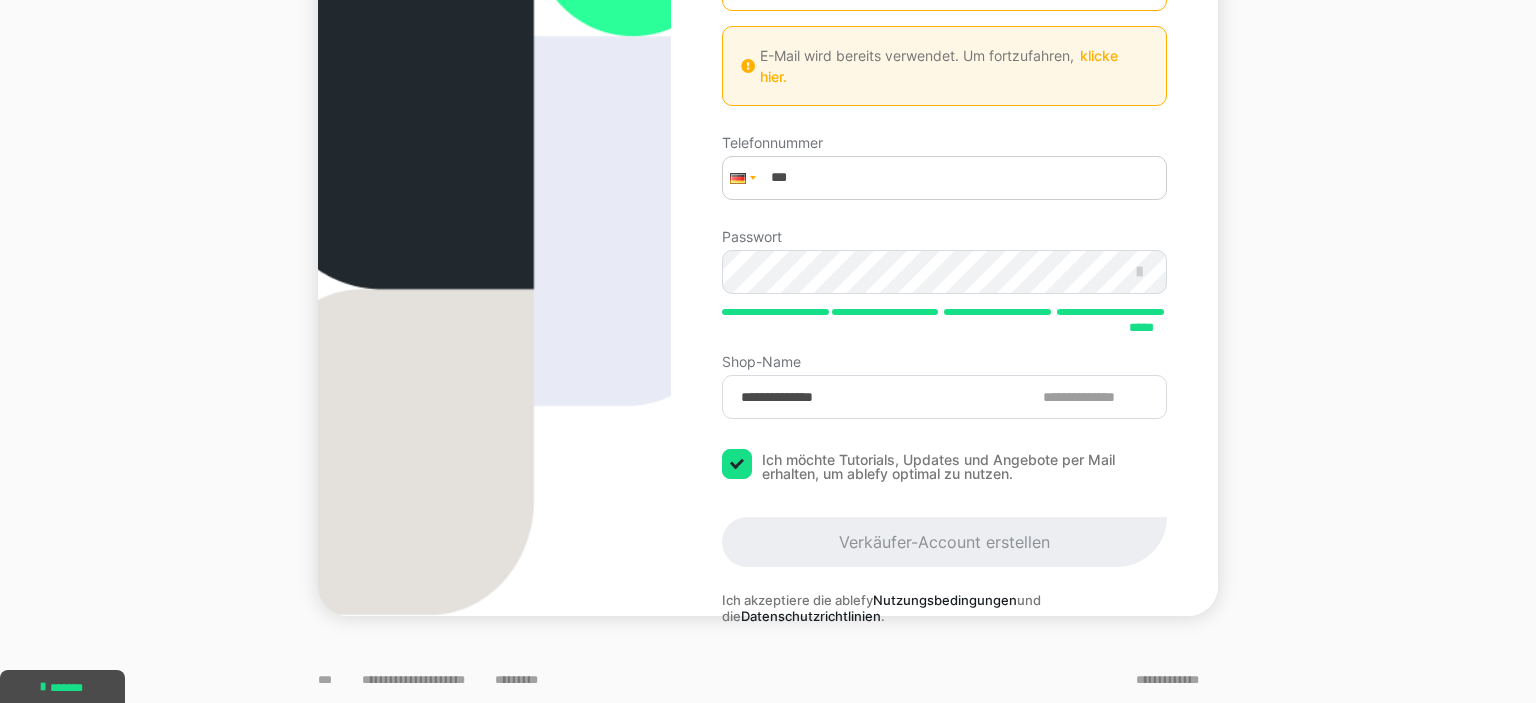 checkbox on "****" 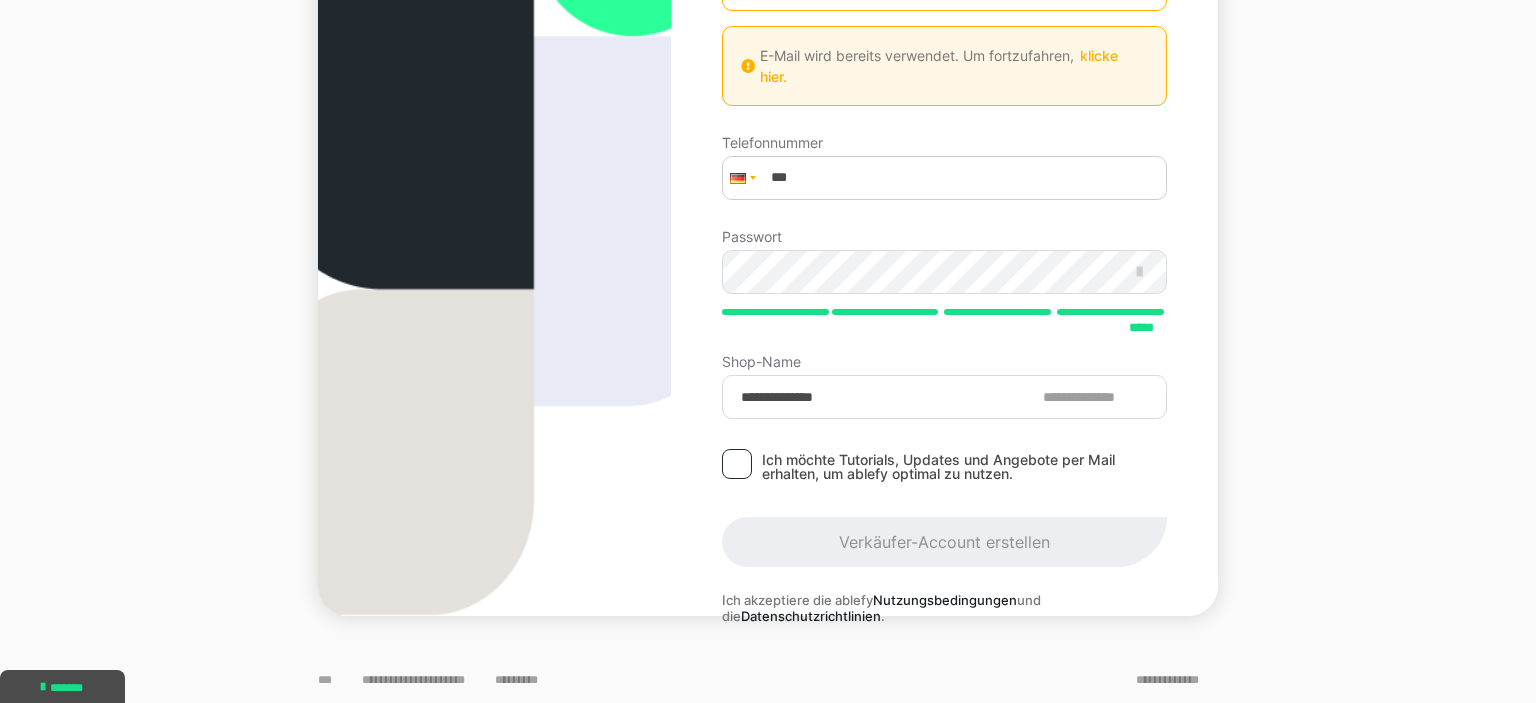 click on "Verkäufer-Account erstellen" at bounding box center (944, 542) 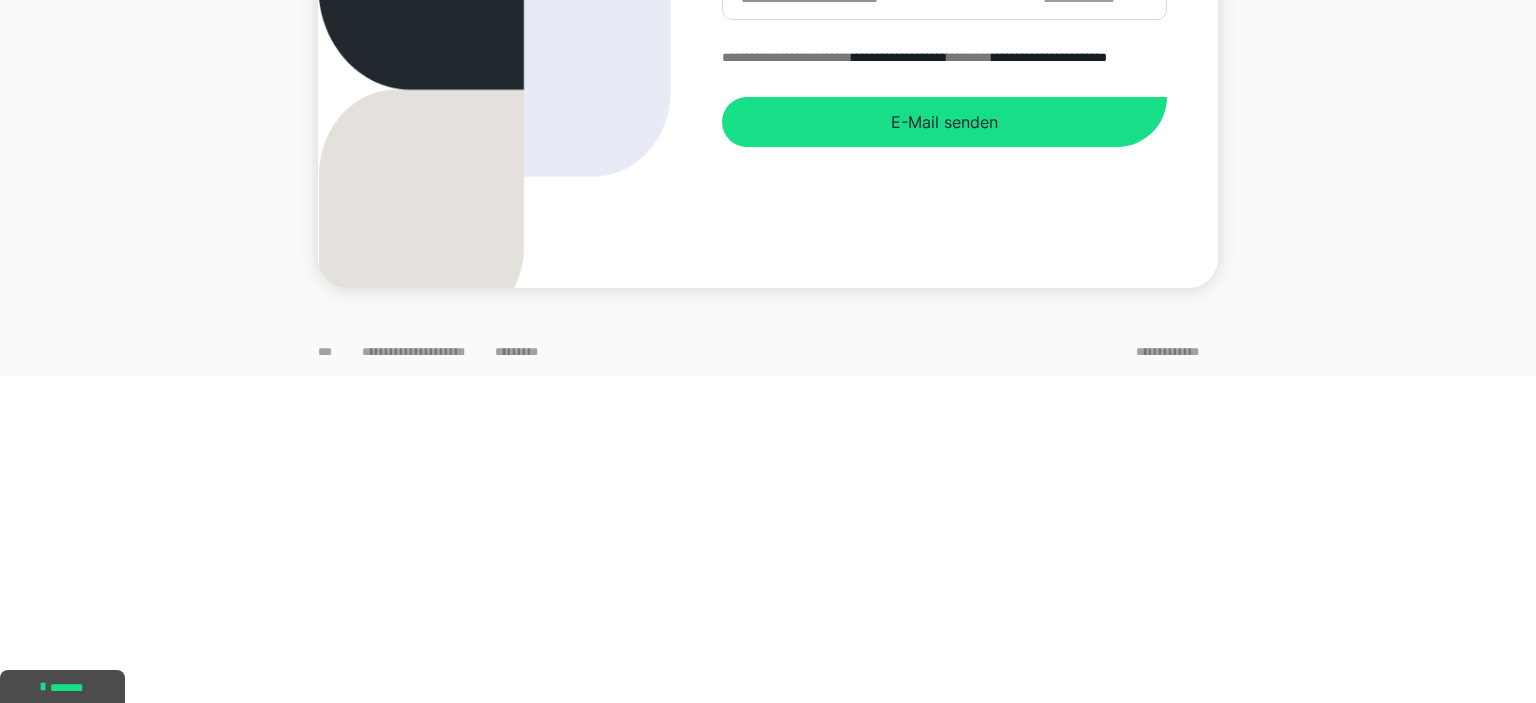 scroll, scrollTop: 214, scrollLeft: 0, axis: vertical 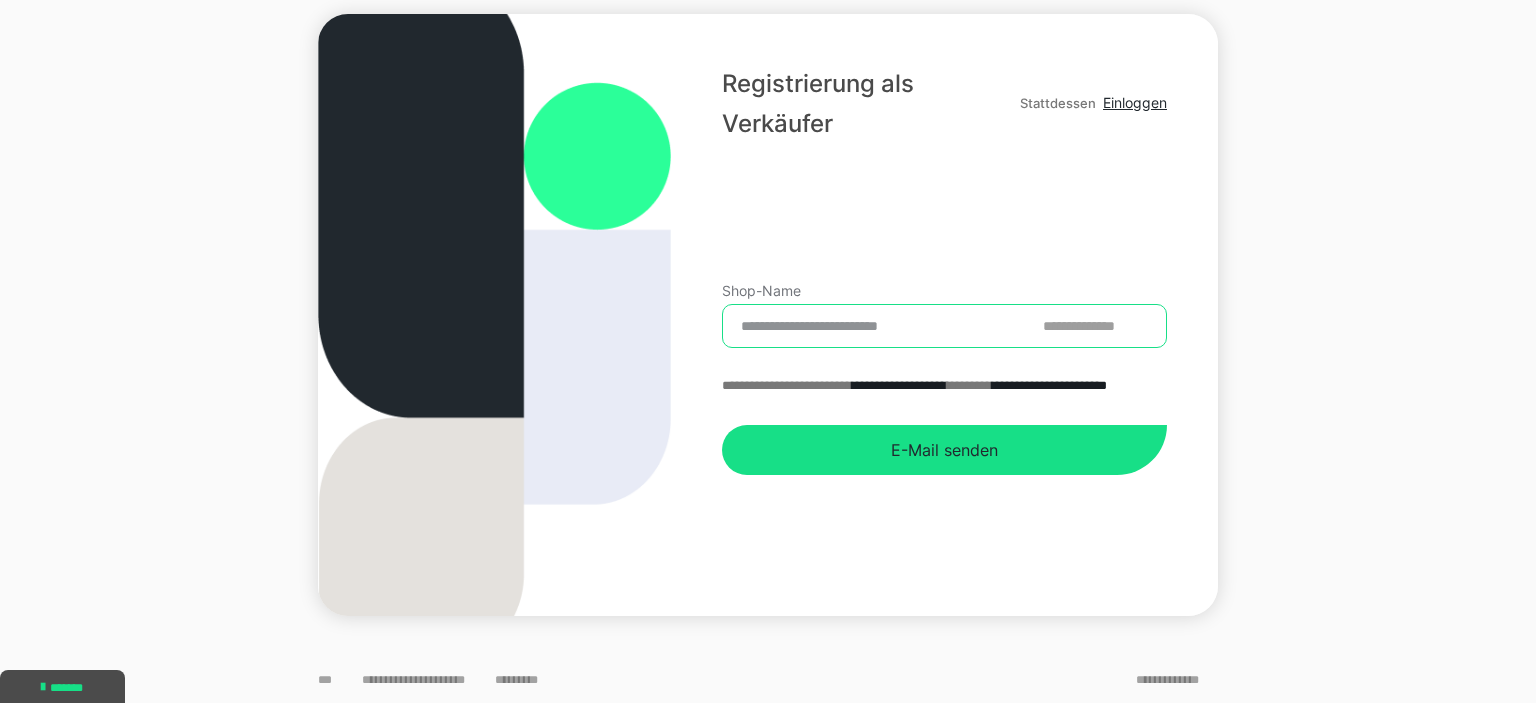 click on "Shop-Name" at bounding box center (944, 326) 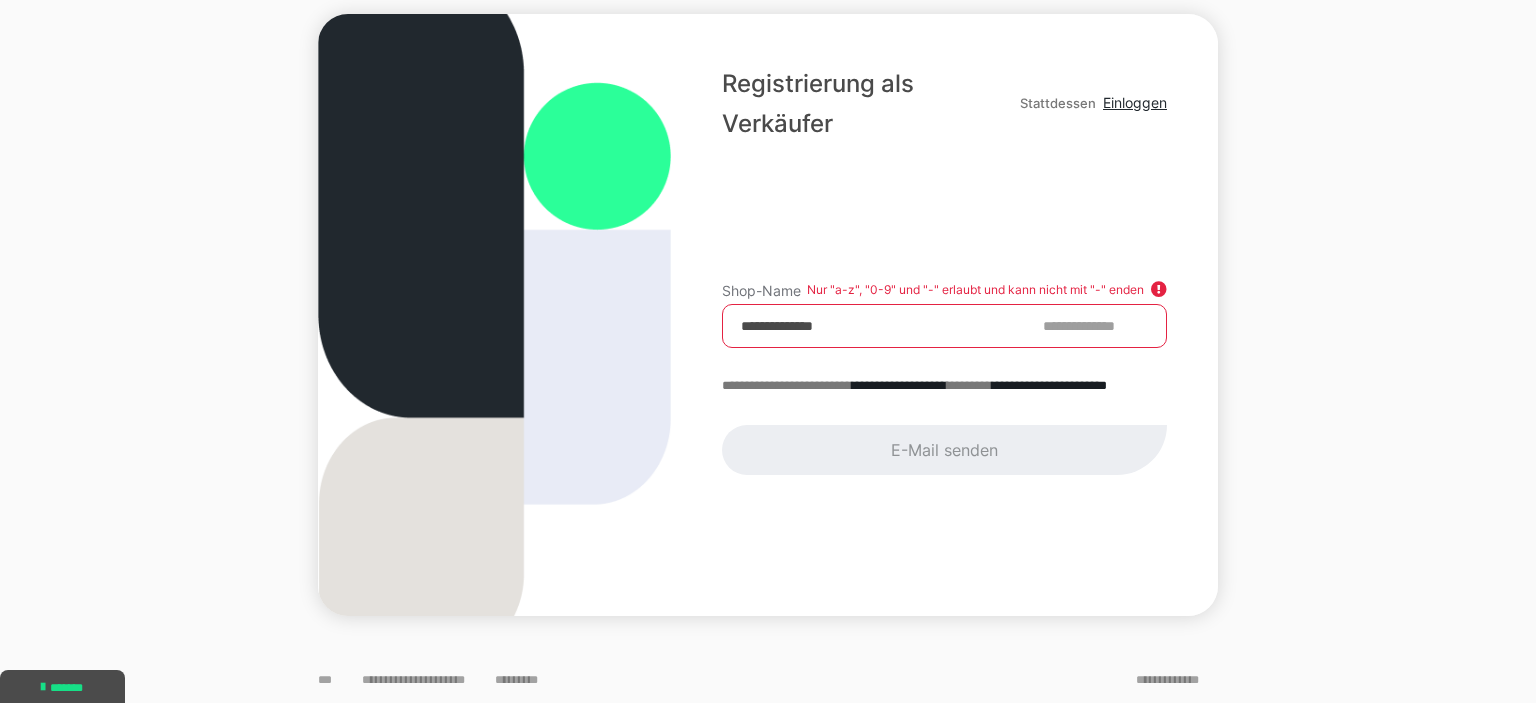 click on "E-Mail senden" at bounding box center [944, 450] 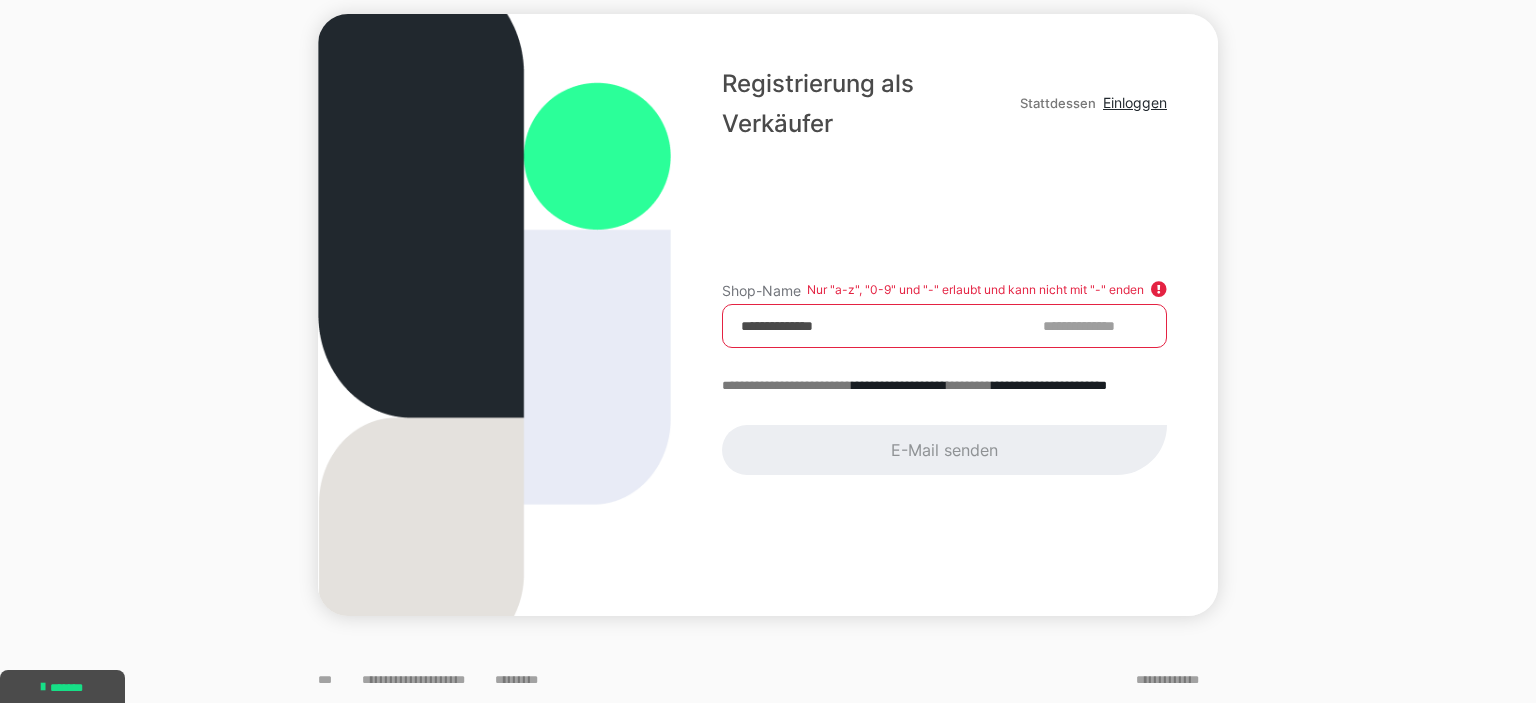 click on "**********" at bounding box center [944, 326] 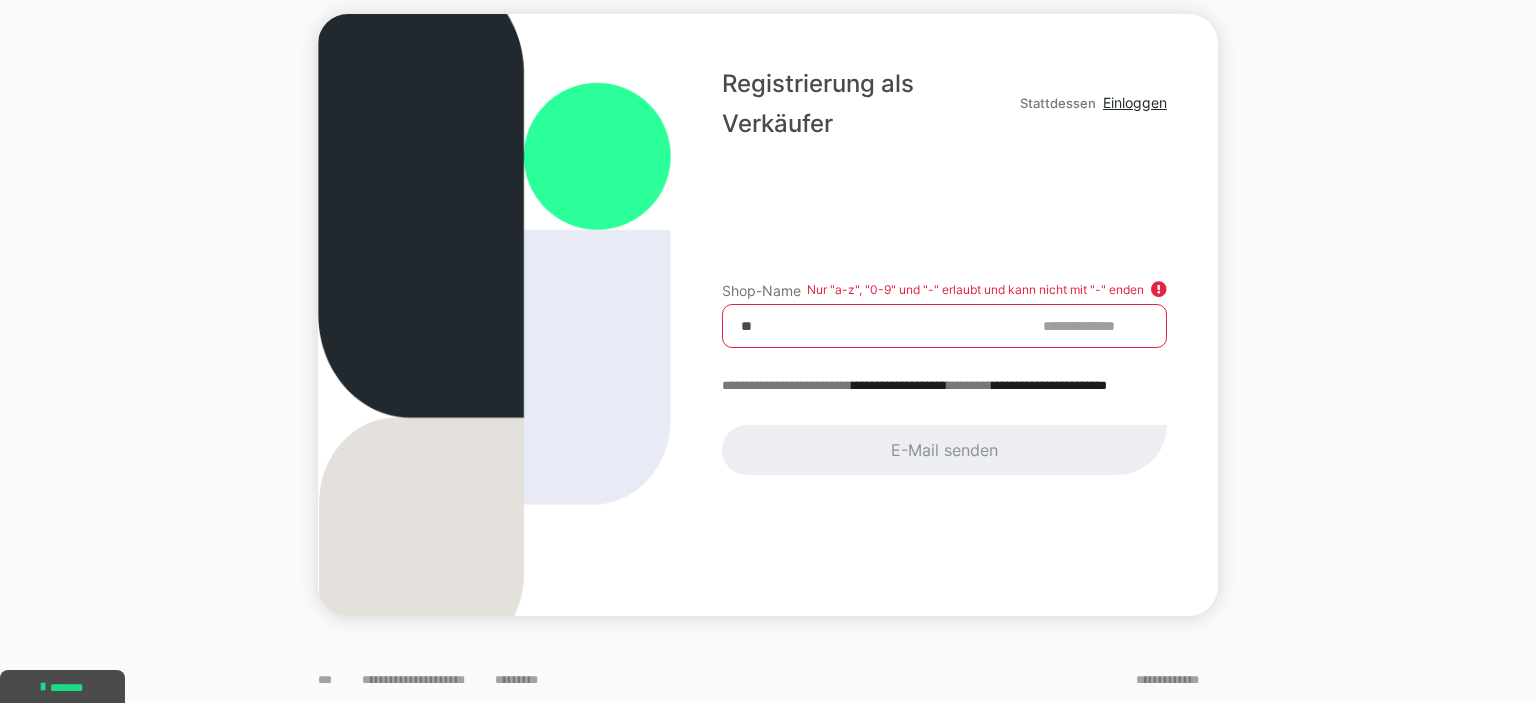 type on "*" 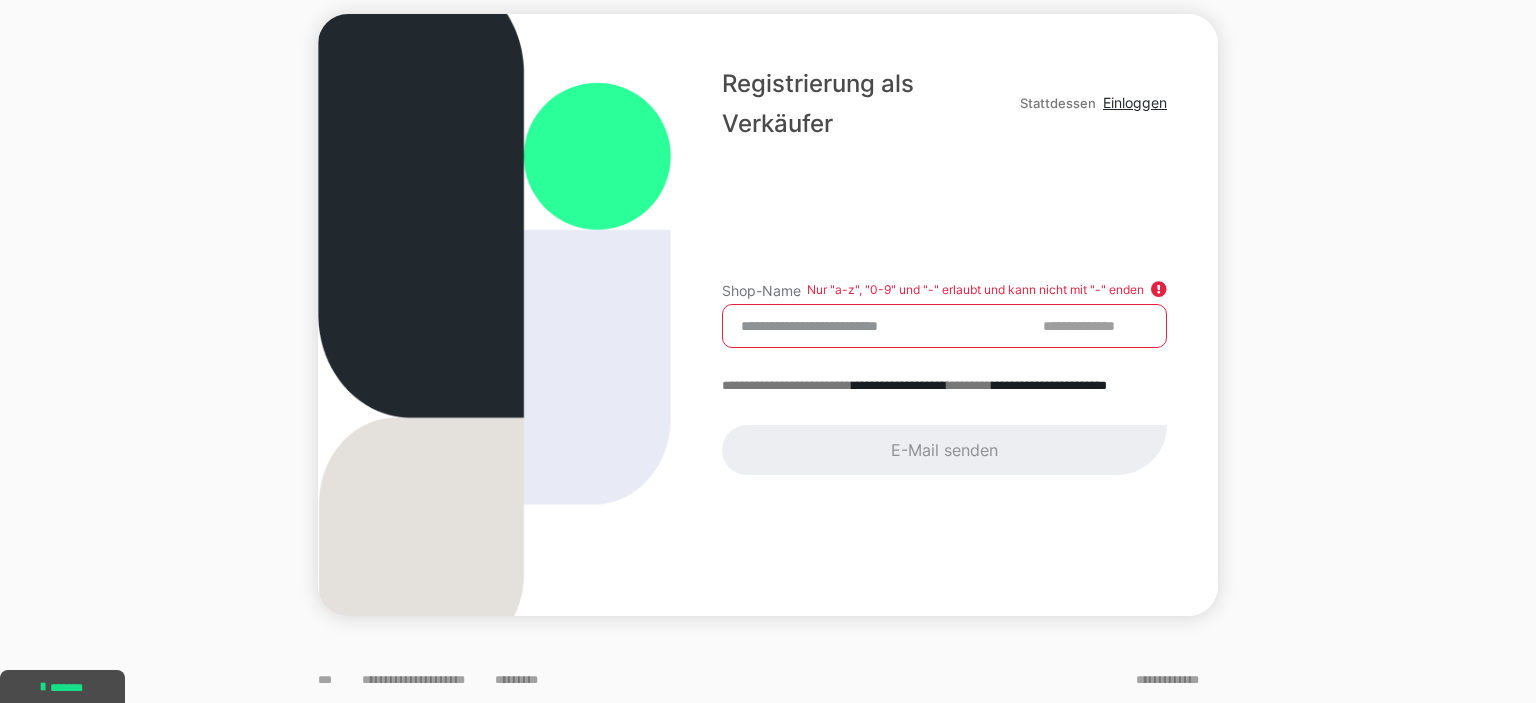 type 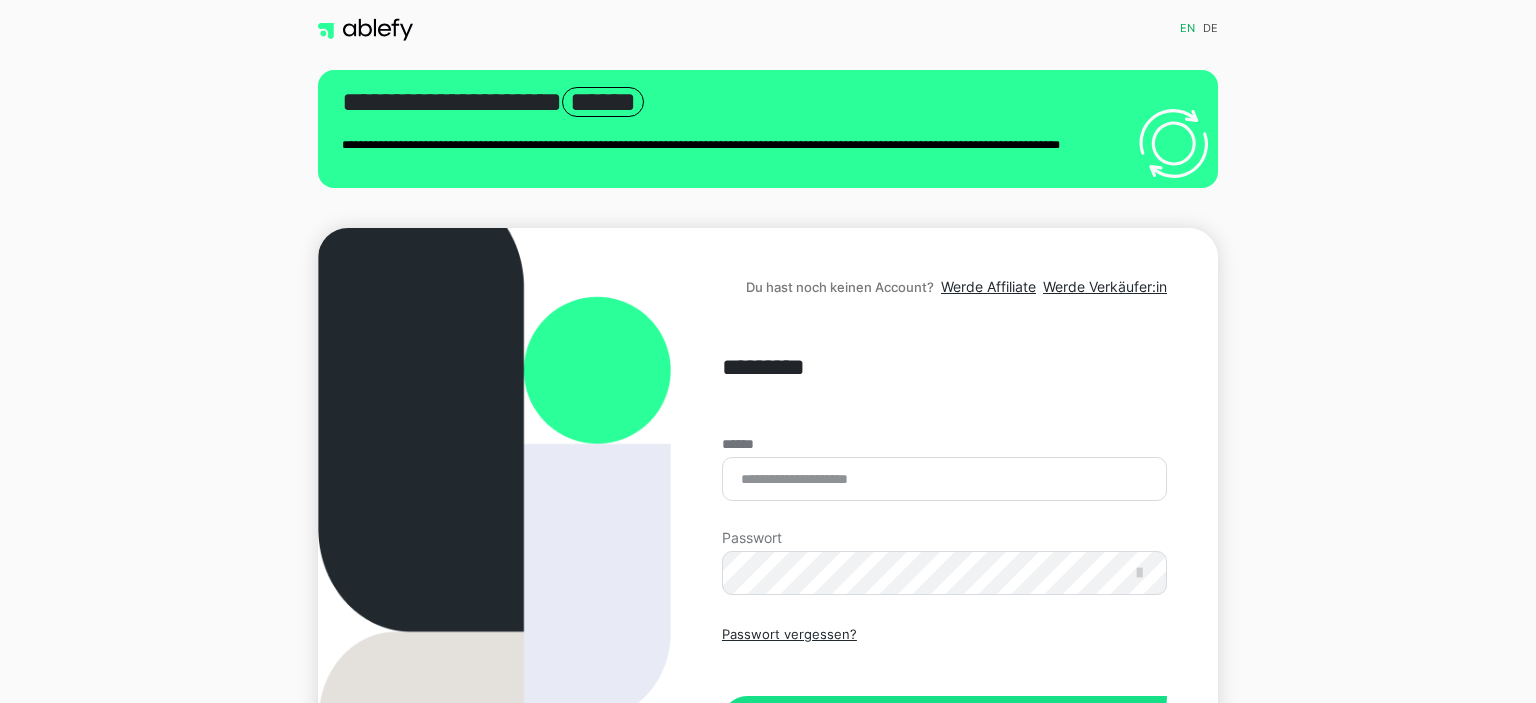 scroll, scrollTop: 0, scrollLeft: 0, axis: both 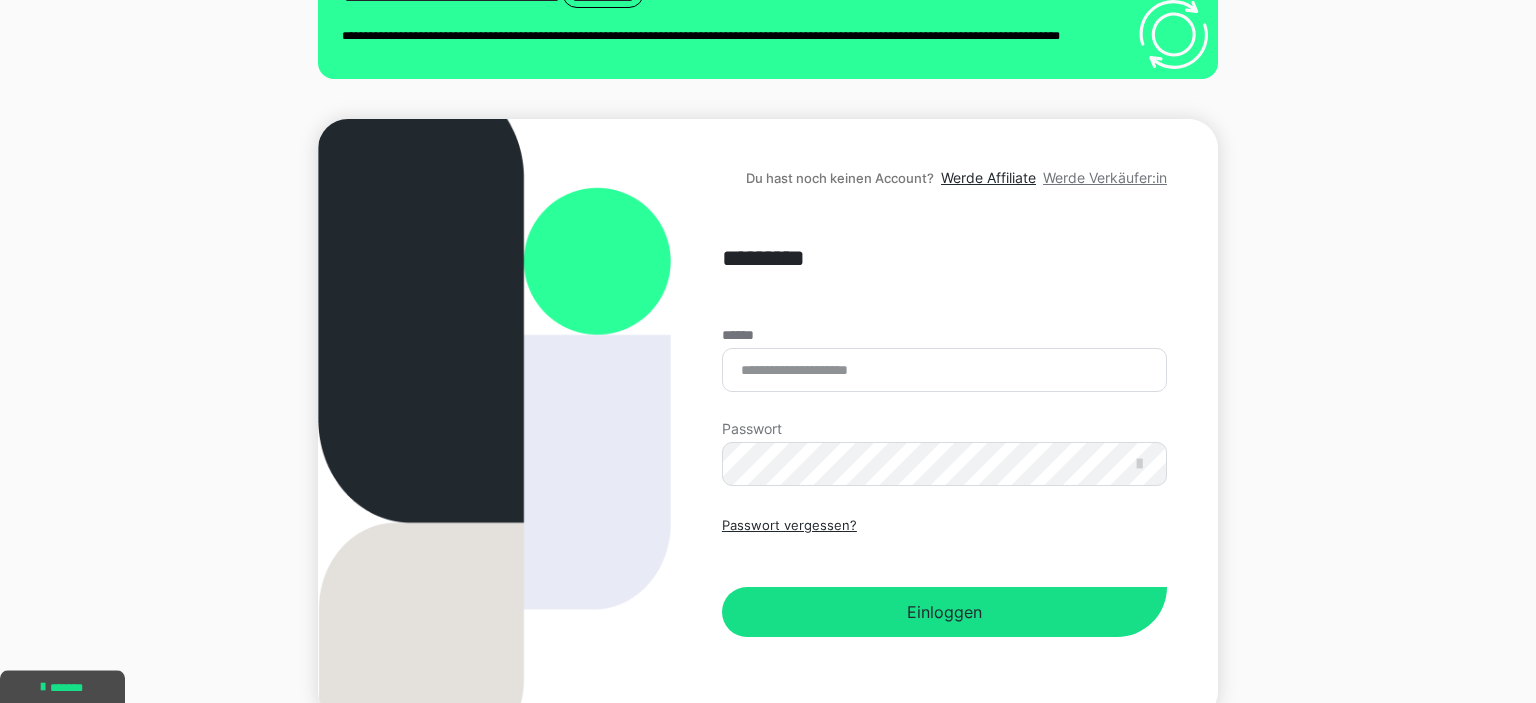 click on "Werde Verkäufer:in" at bounding box center (1105, 177) 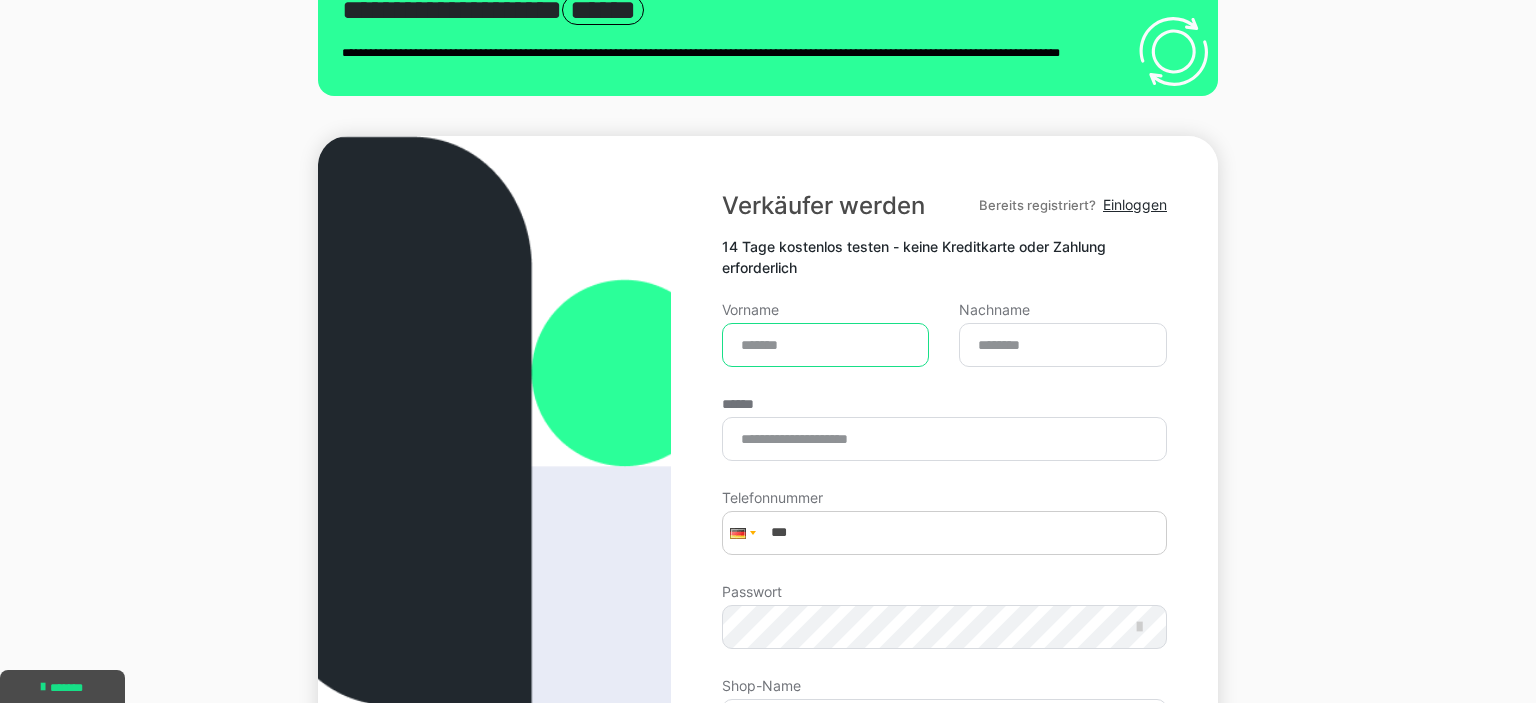 click on "Vorname" at bounding box center (826, 345) 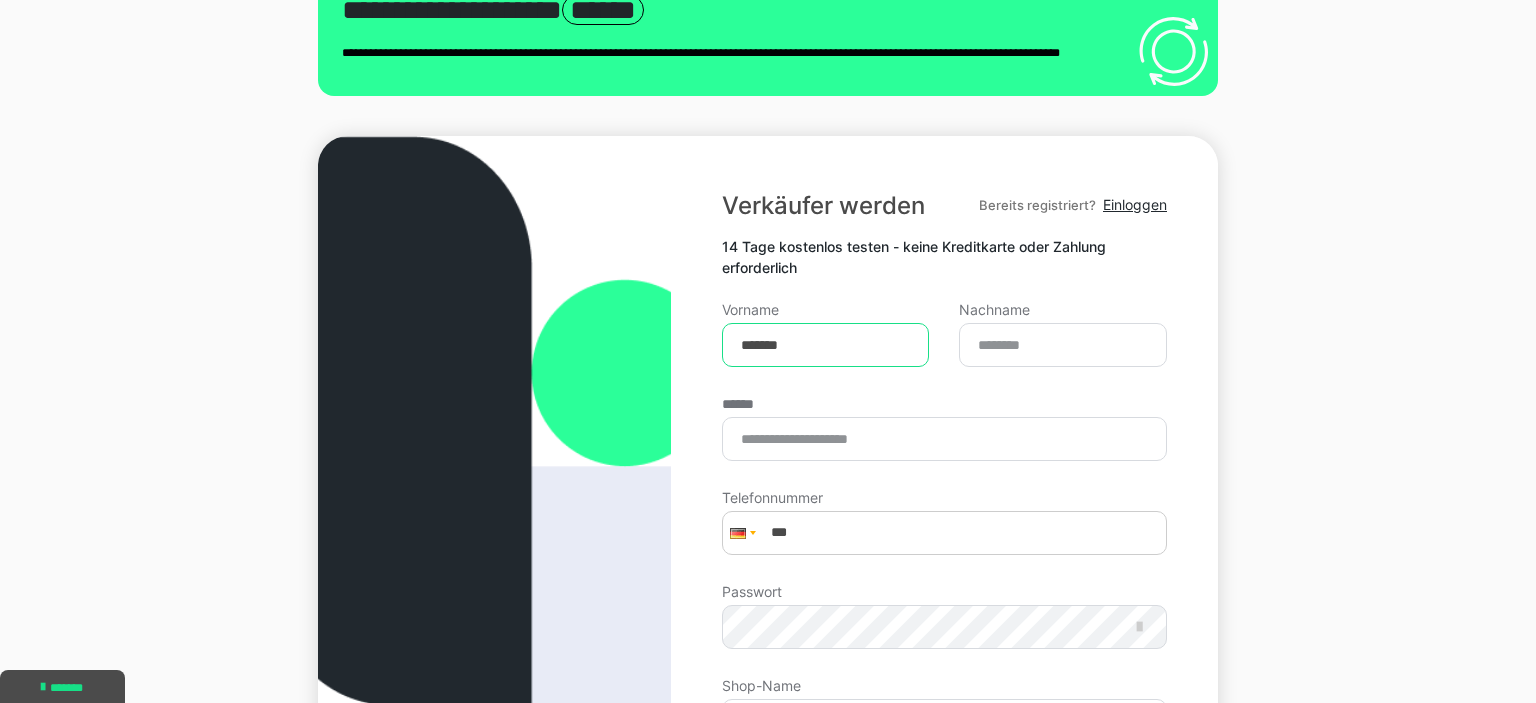type on "*******" 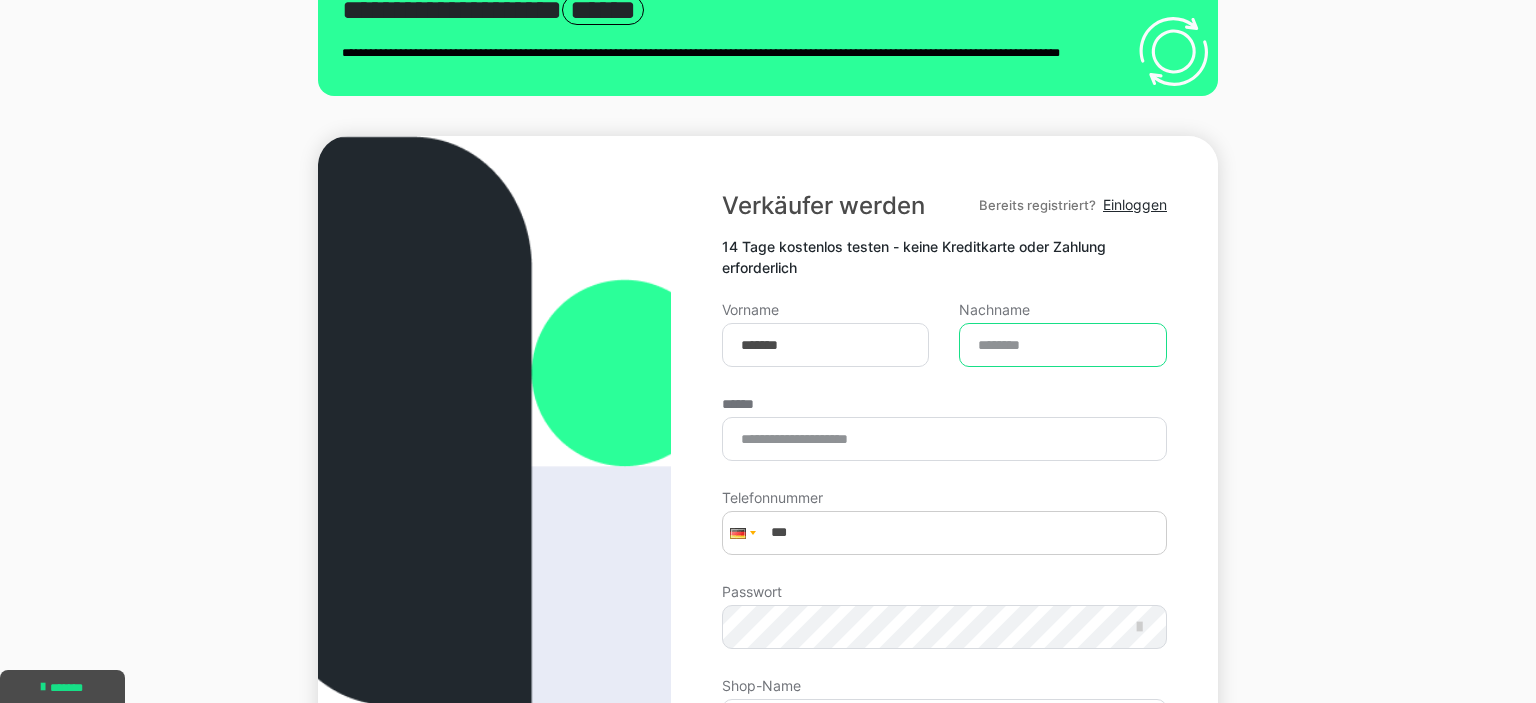 click on "Nachname" at bounding box center (1063, 345) 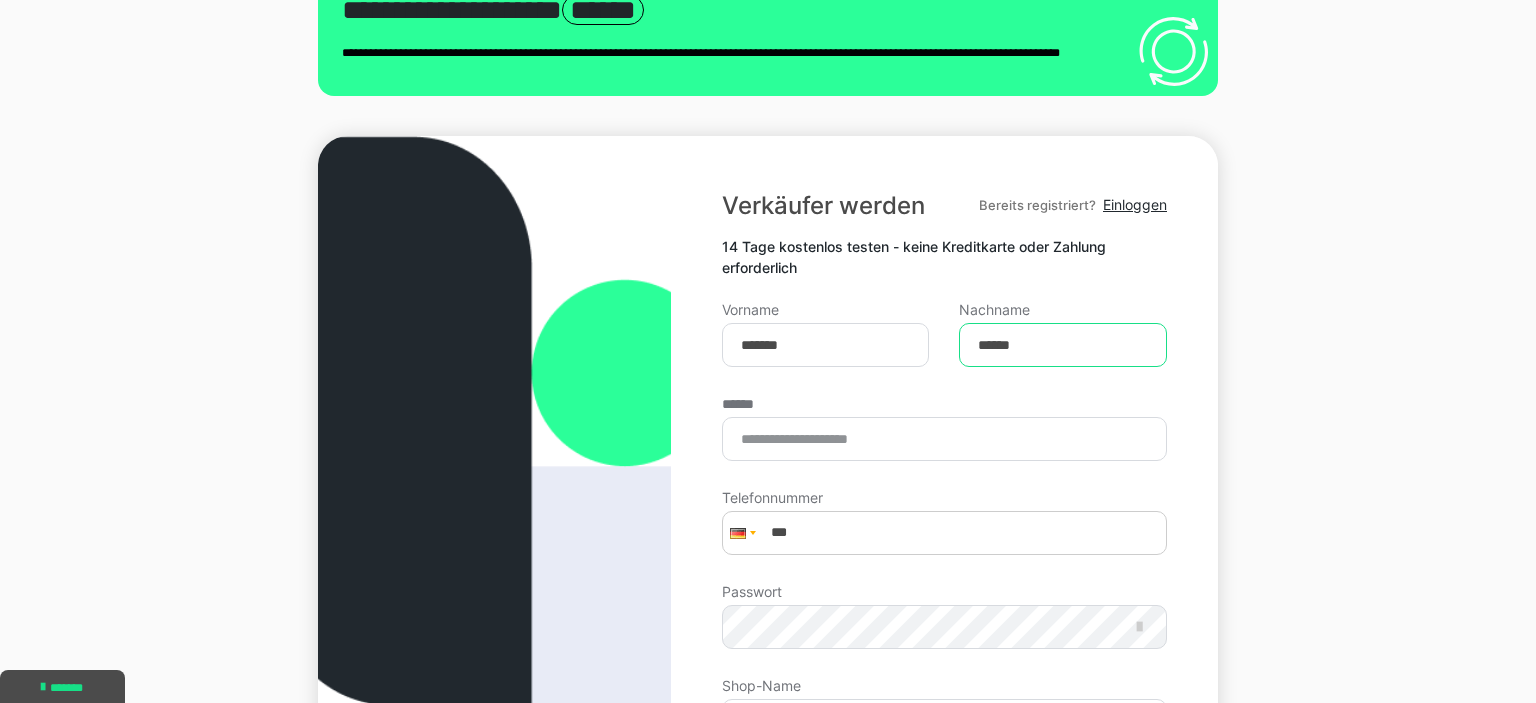 type on "******" 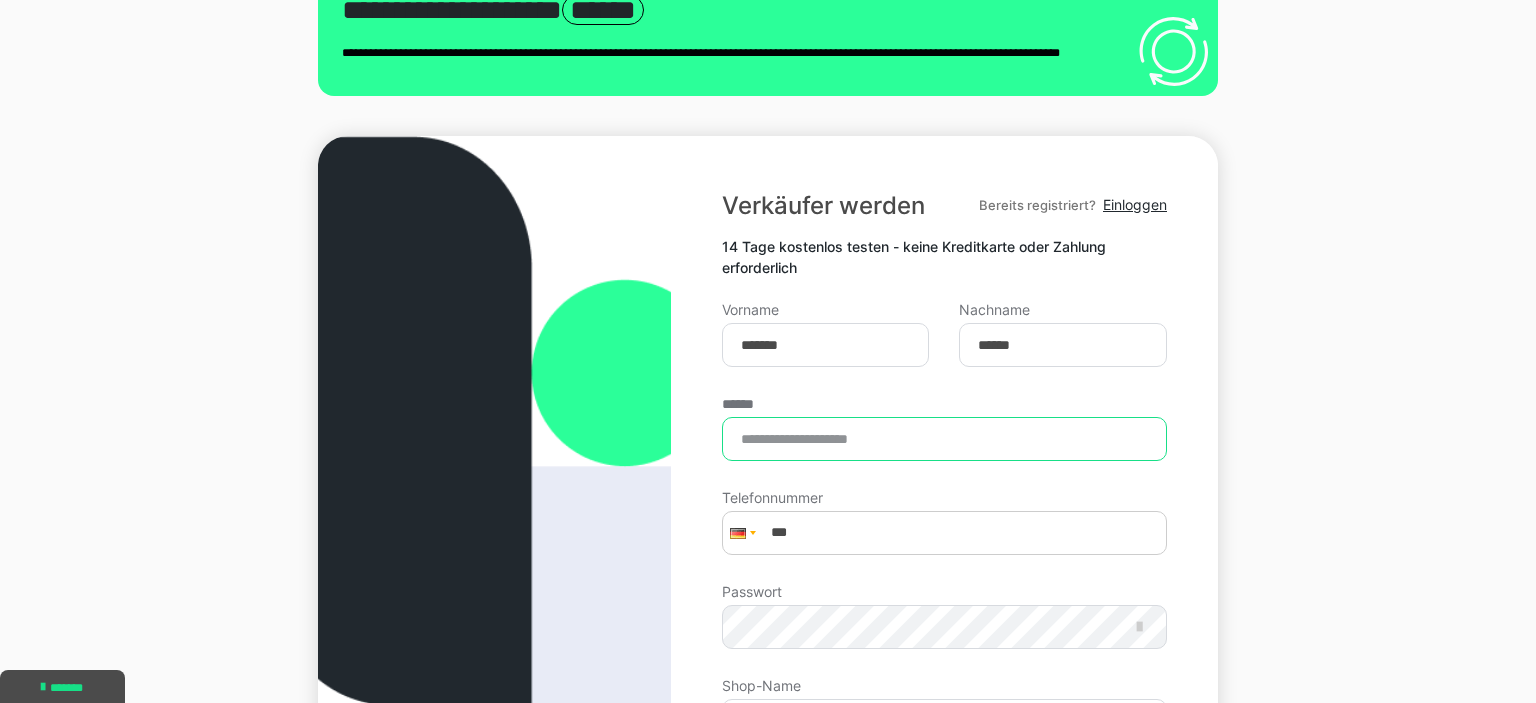 type on "**********" 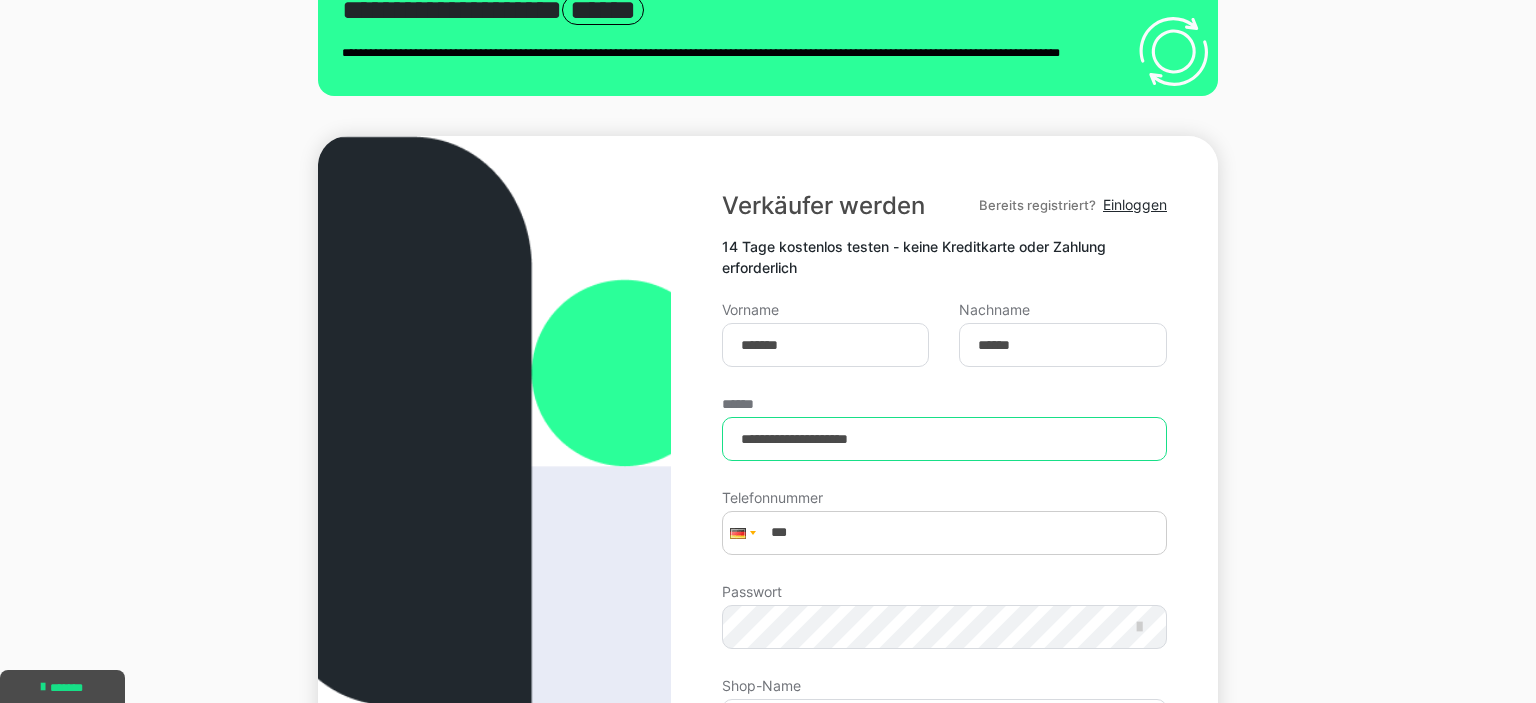 type on "**********" 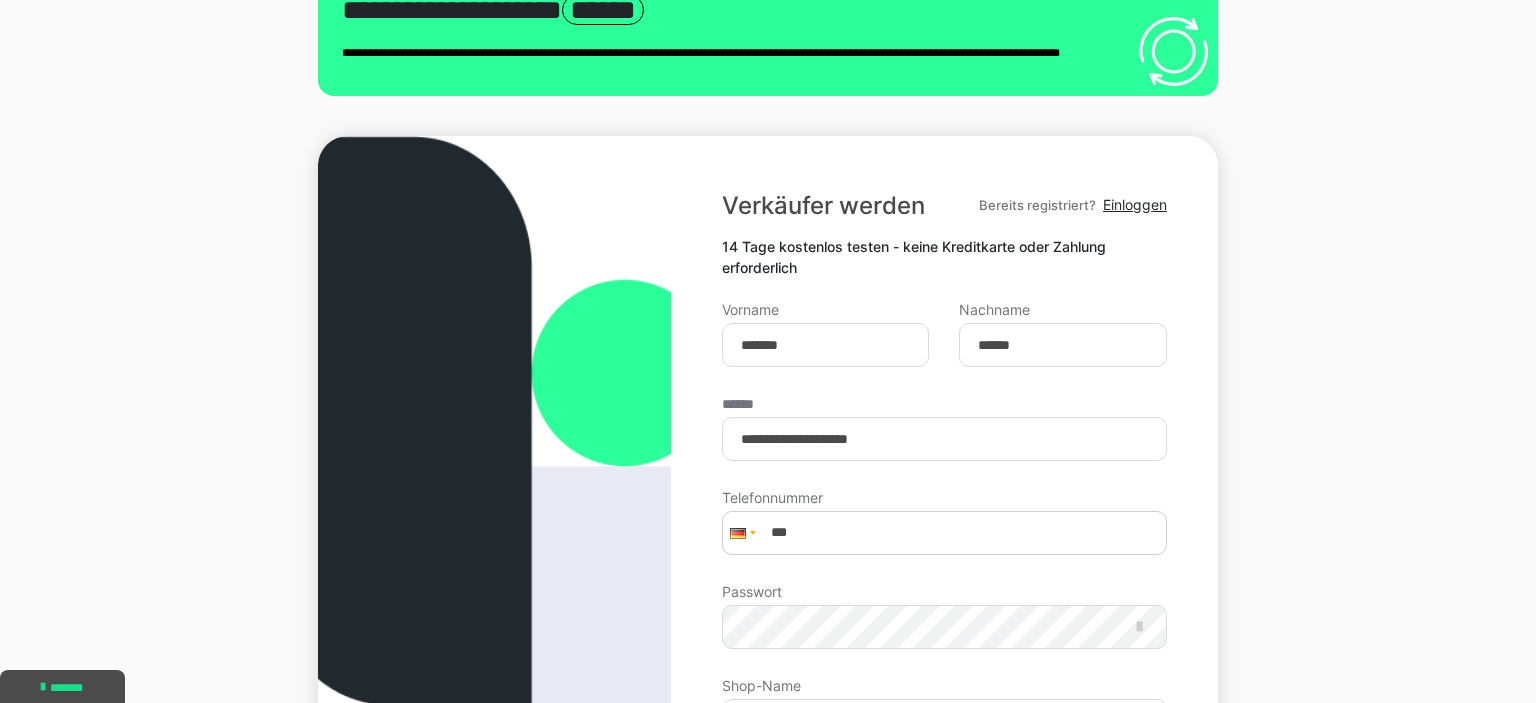 click on "**********" at bounding box center [768, 574] 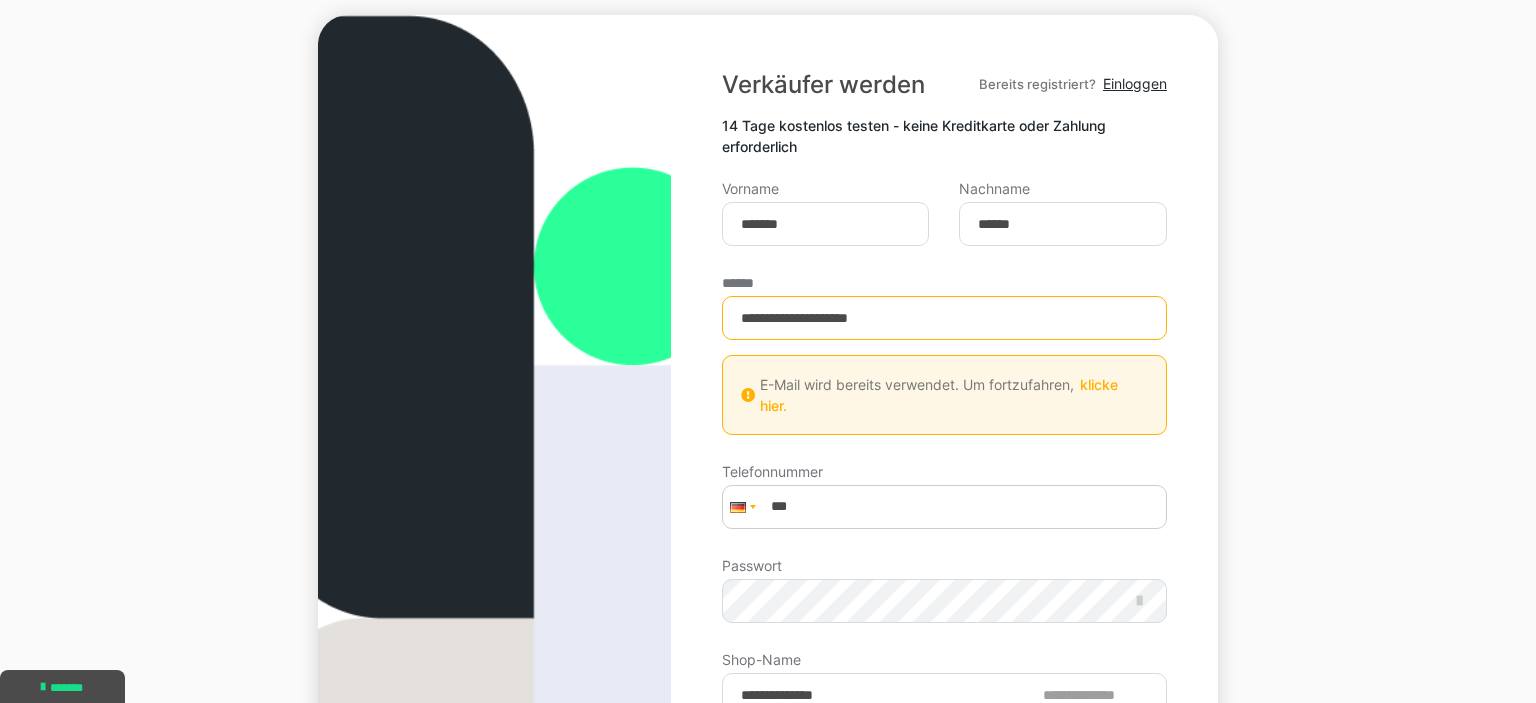 scroll, scrollTop: 215, scrollLeft: 0, axis: vertical 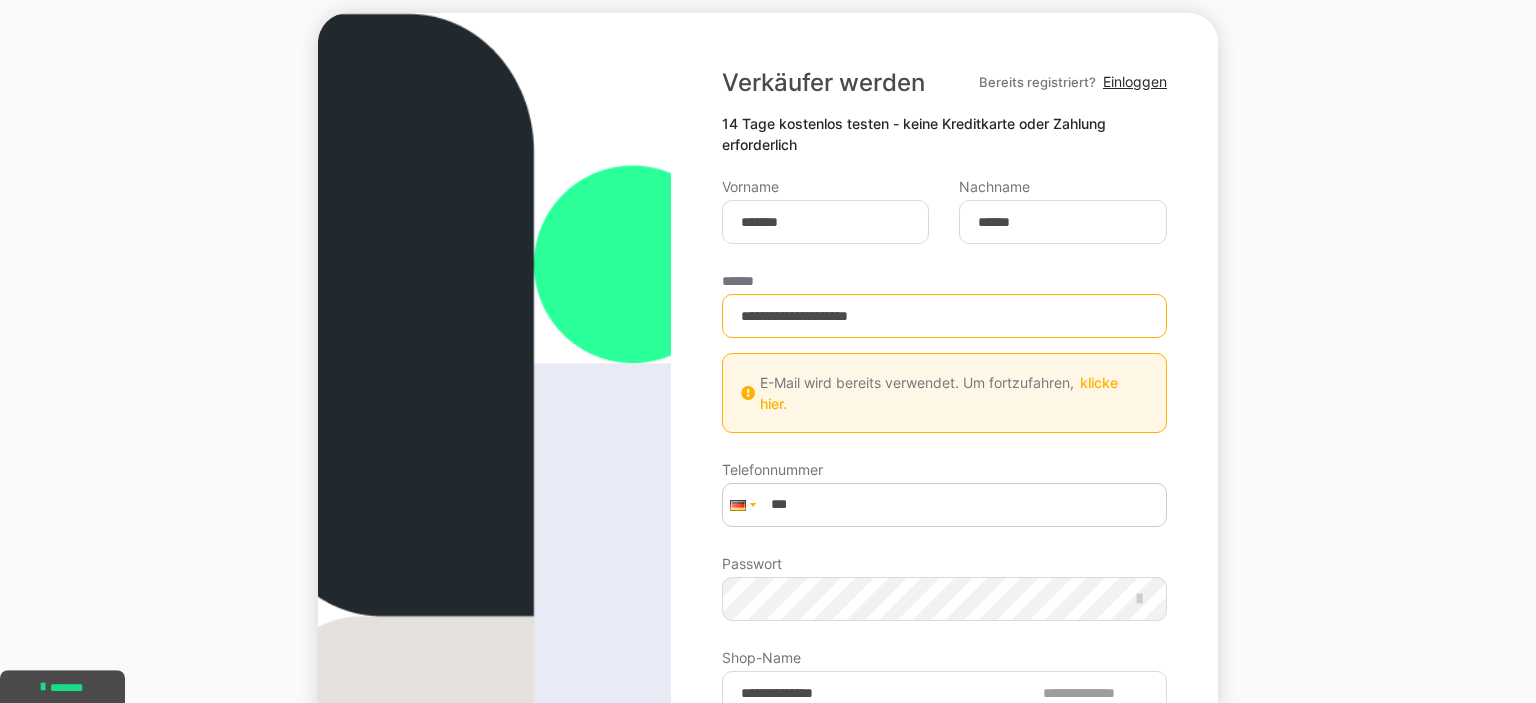 click on "klicke hier." at bounding box center [939, 393] 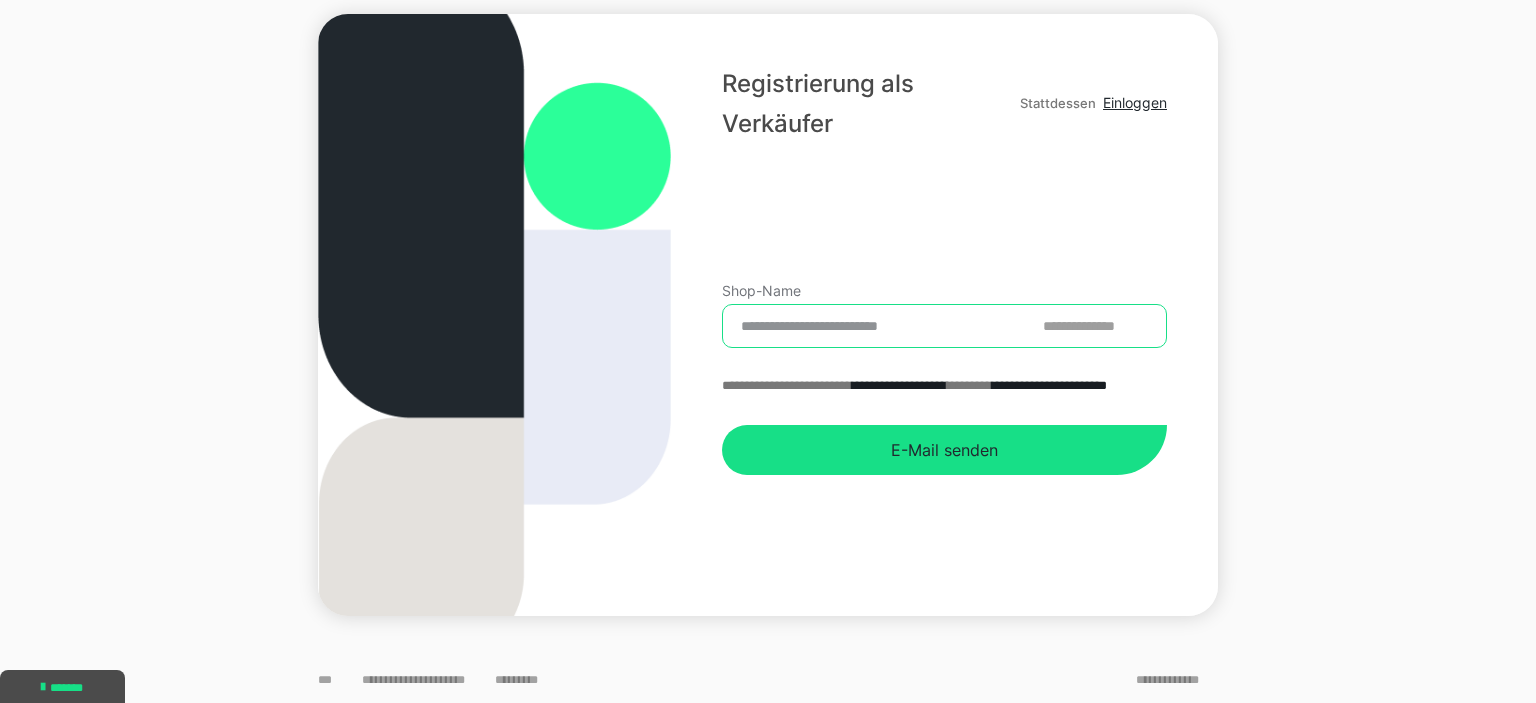 click on "Shop-Name" at bounding box center [944, 326] 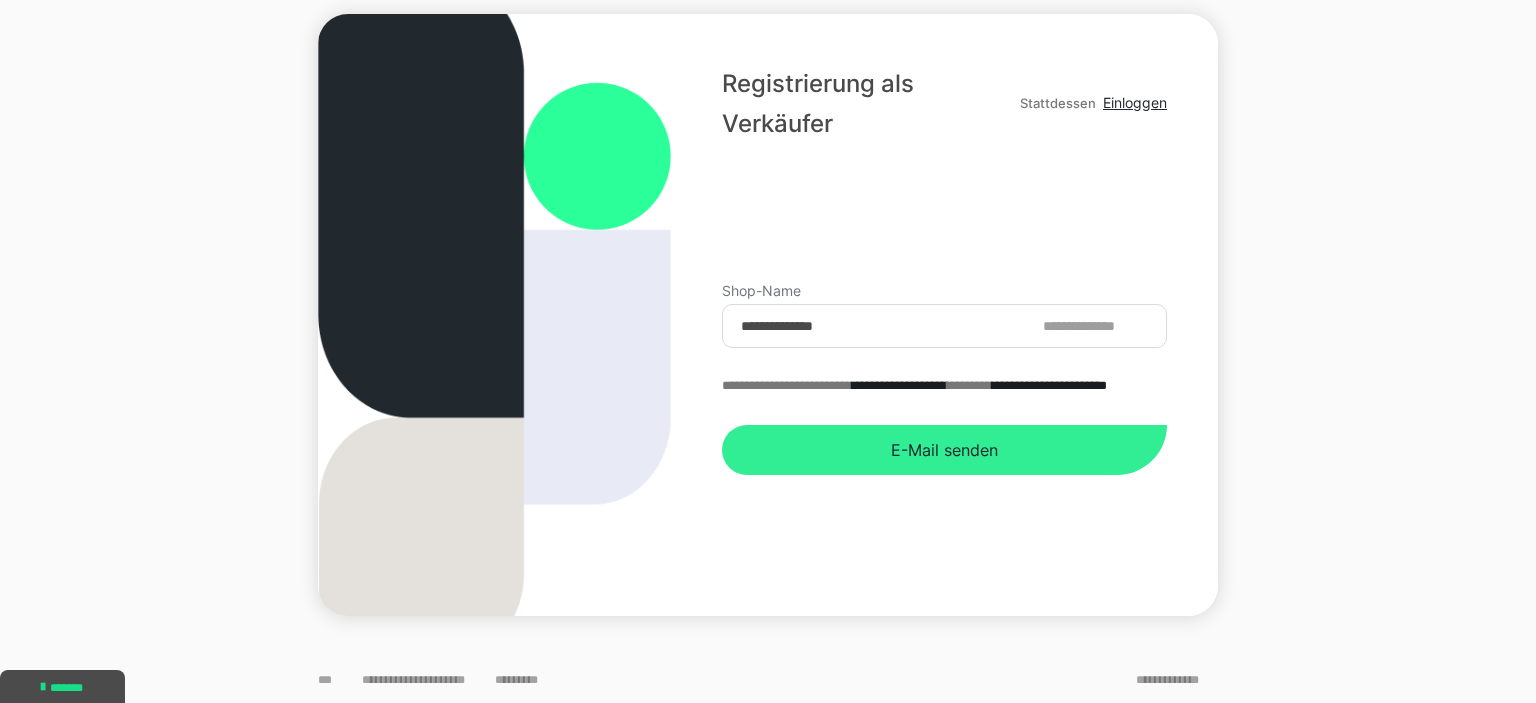 click on "E-Mail senden" at bounding box center [944, 450] 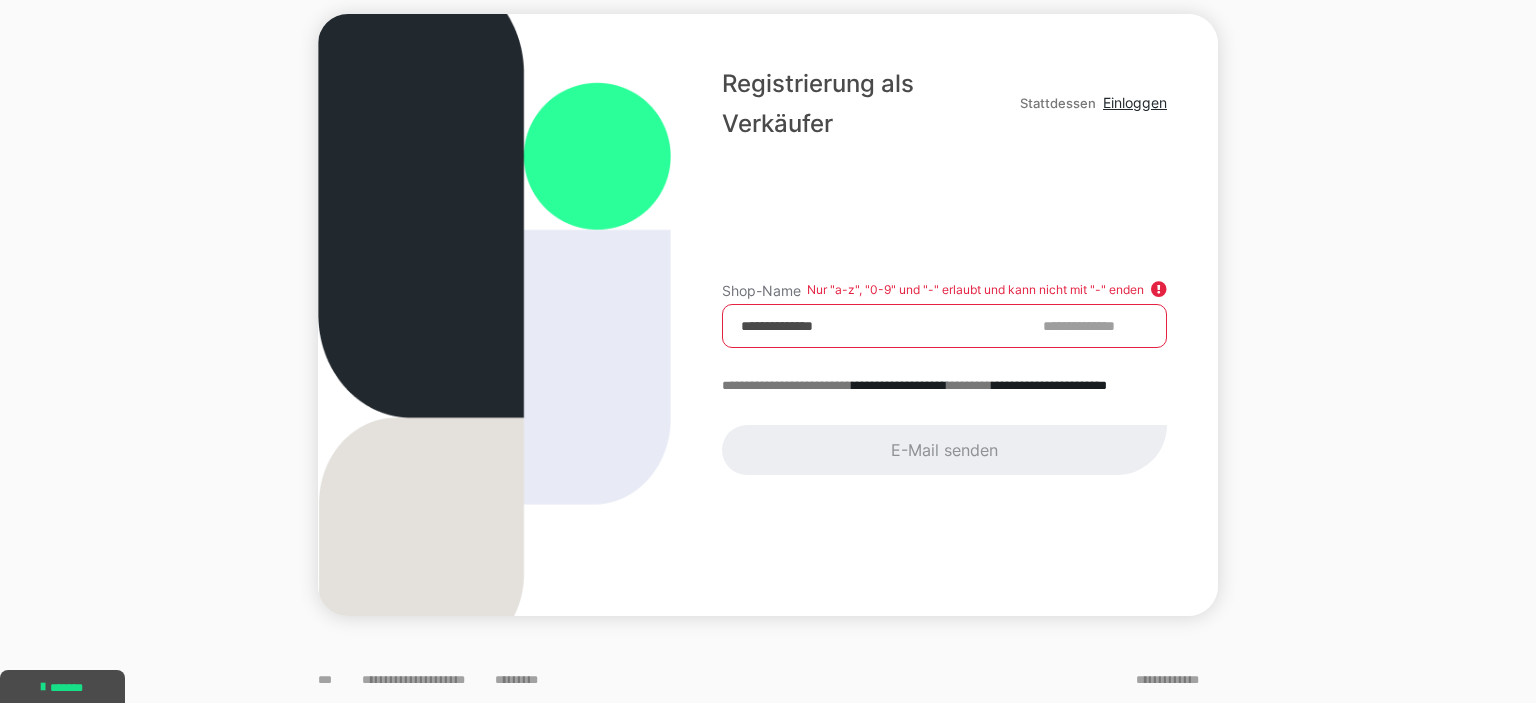 click on "**********" at bounding box center [944, 326] 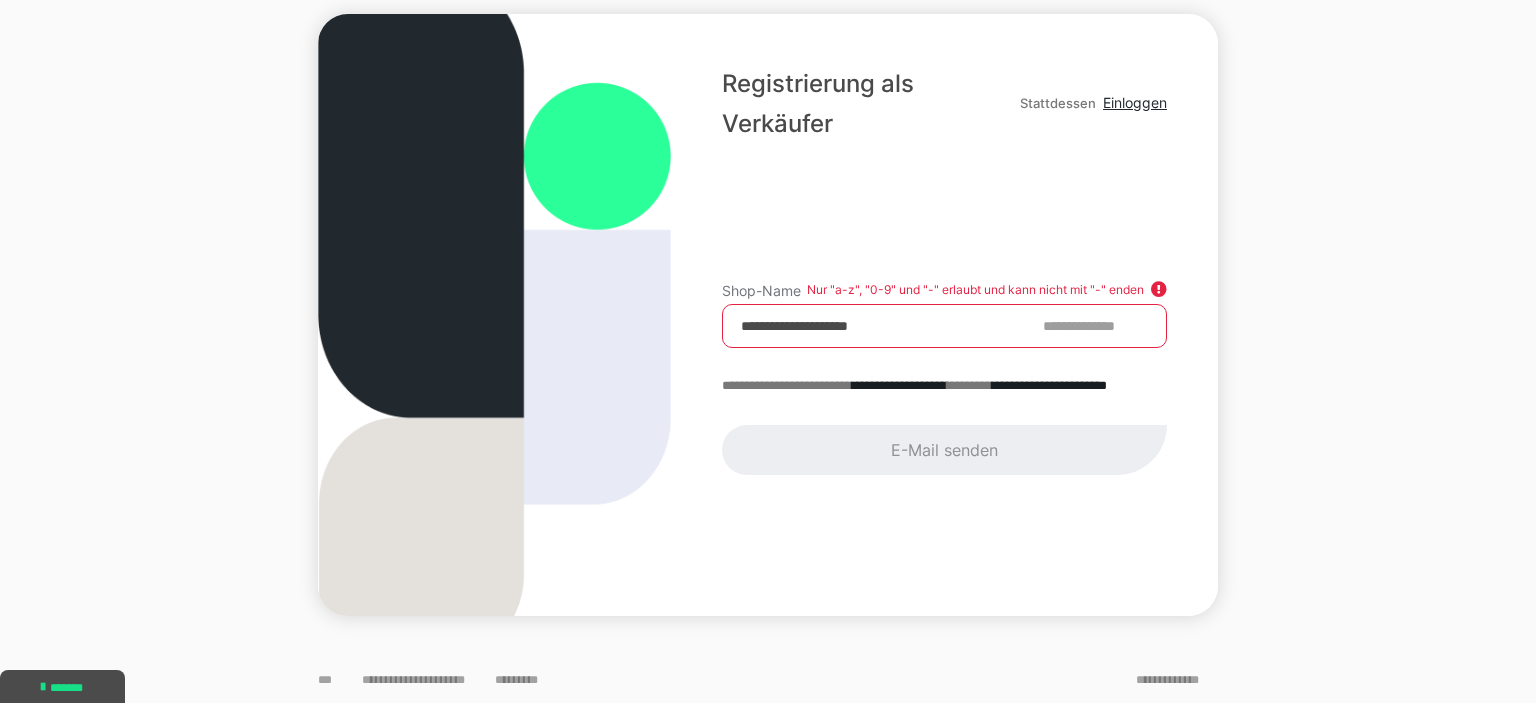 click on "**********" at bounding box center [944, 326] 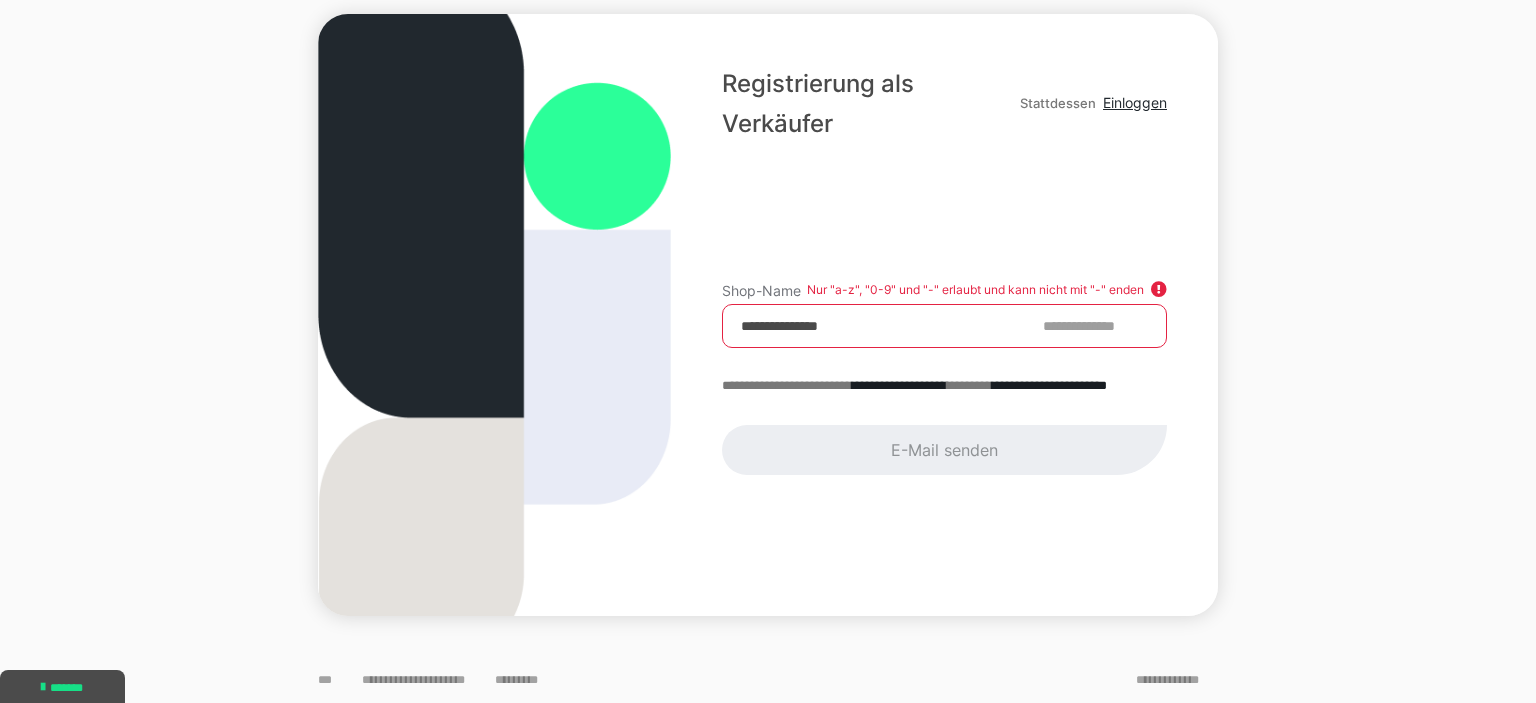 click on "E-Mail senden" at bounding box center [944, 450] 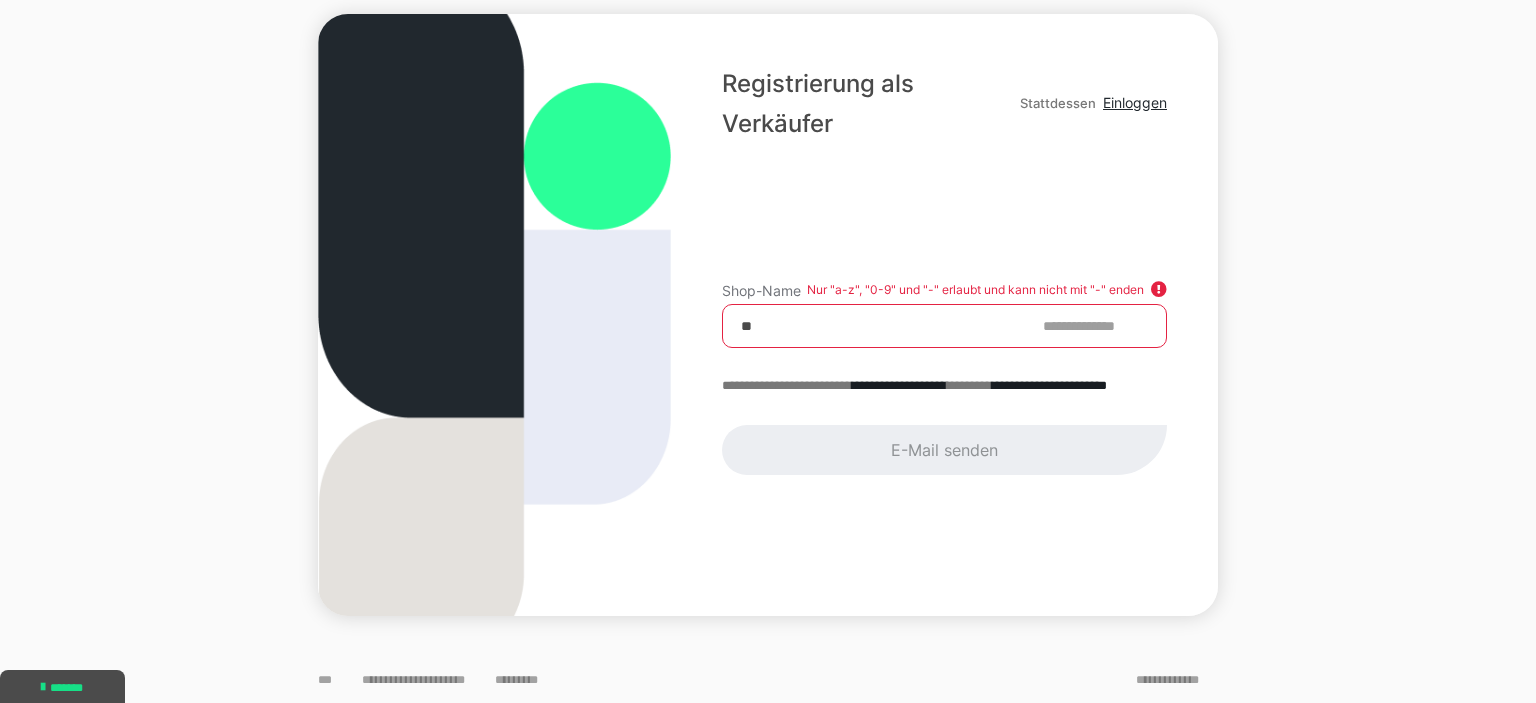 type on "*" 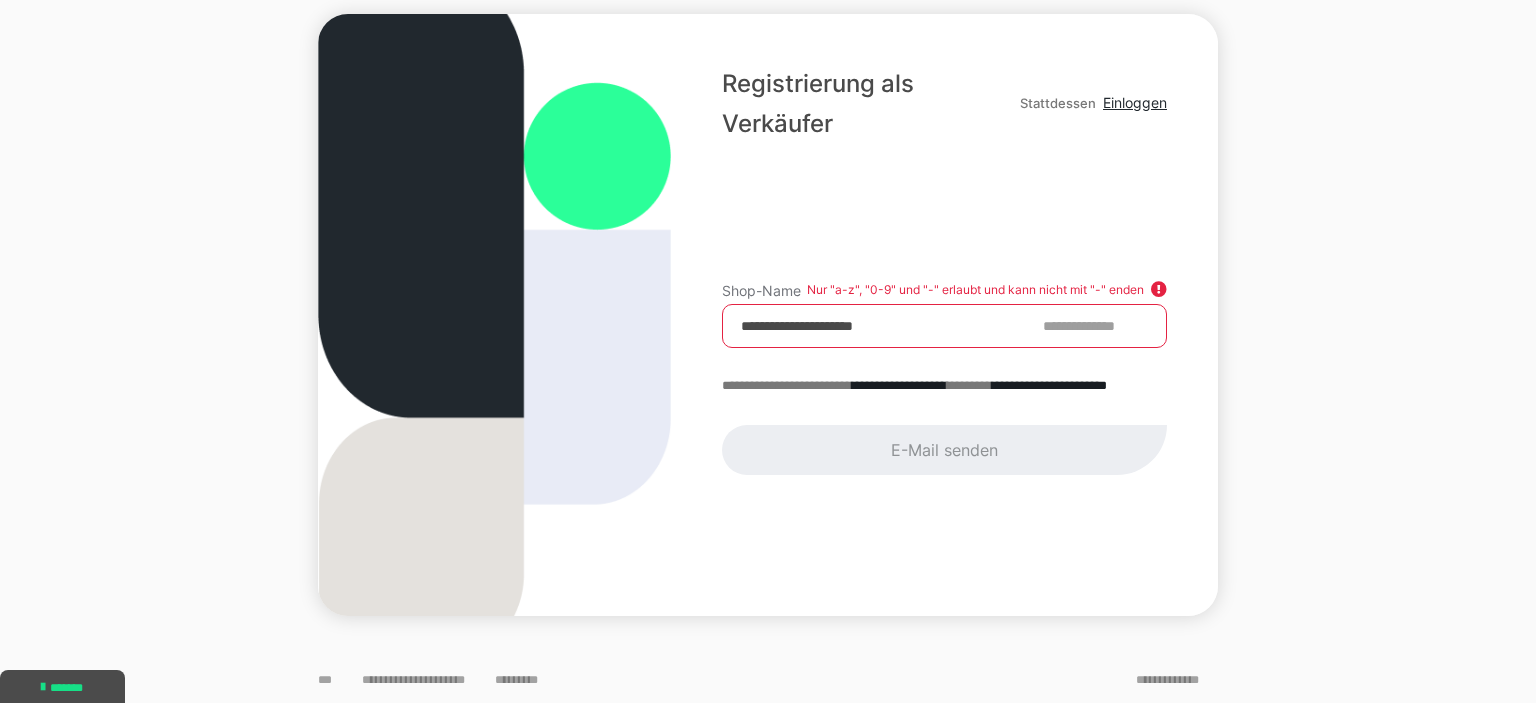 type on "**********" 